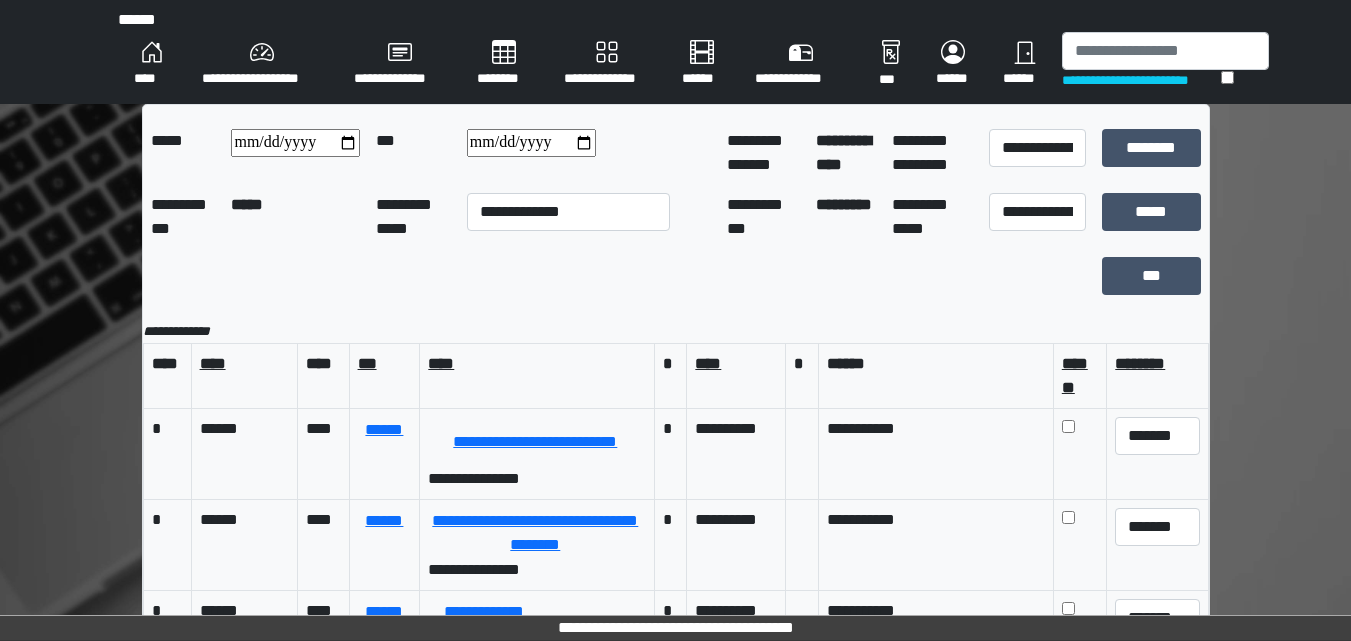 scroll, scrollTop: 295, scrollLeft: 0, axis: vertical 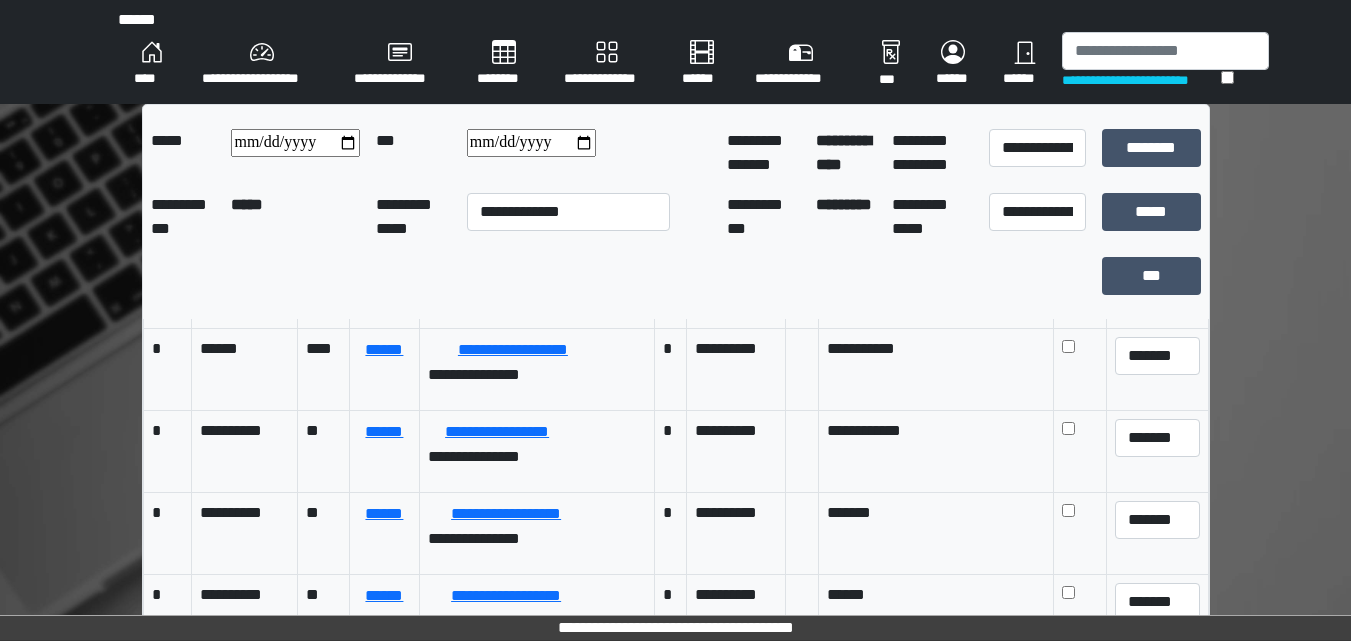 click on "********" at bounding box center (504, 64) 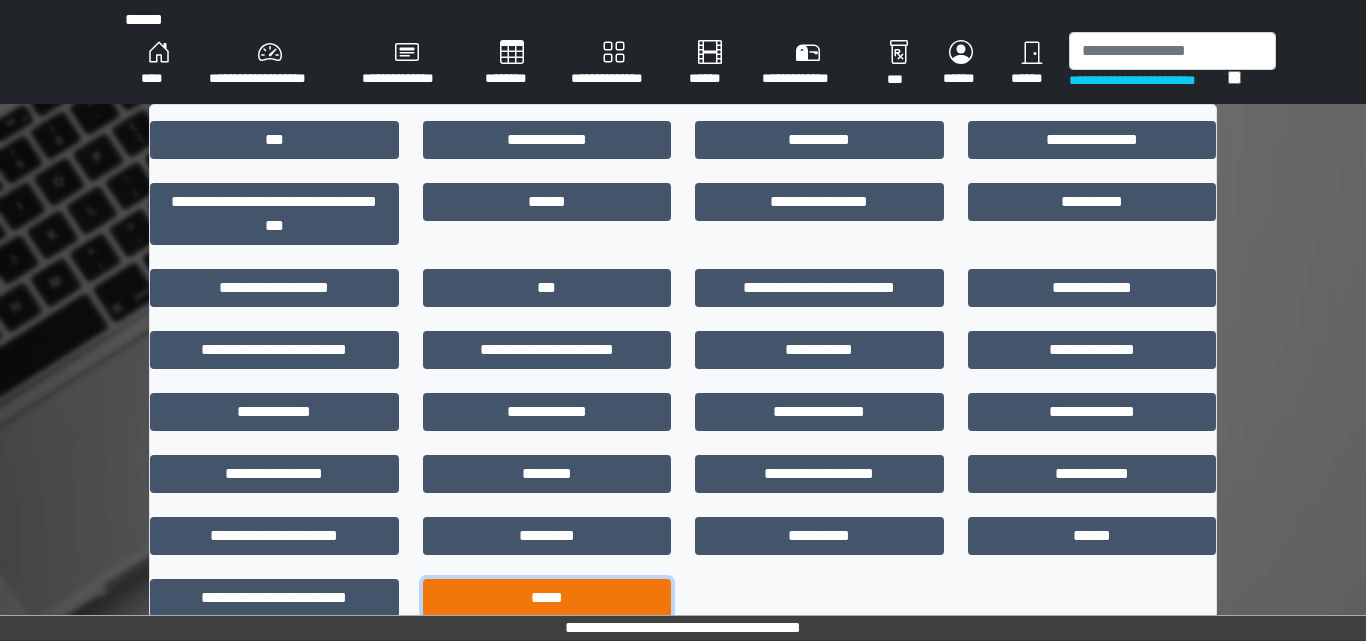 click on "*****" at bounding box center [547, 598] 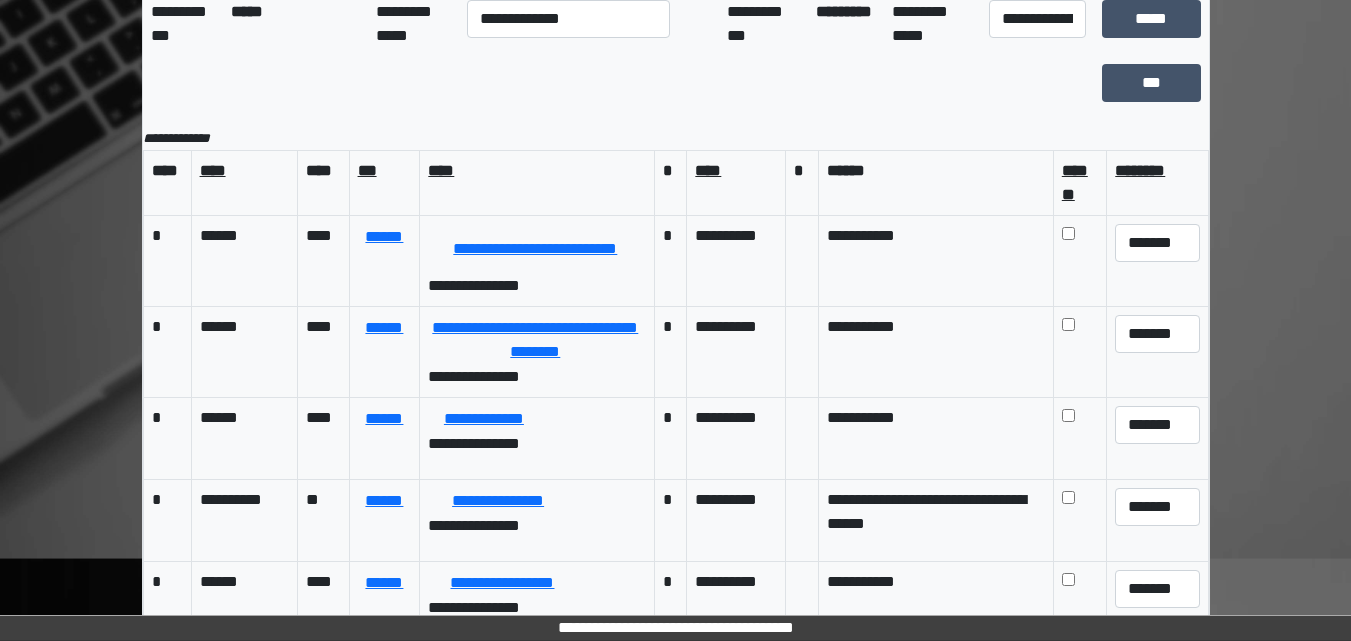 scroll, scrollTop: 200, scrollLeft: 0, axis: vertical 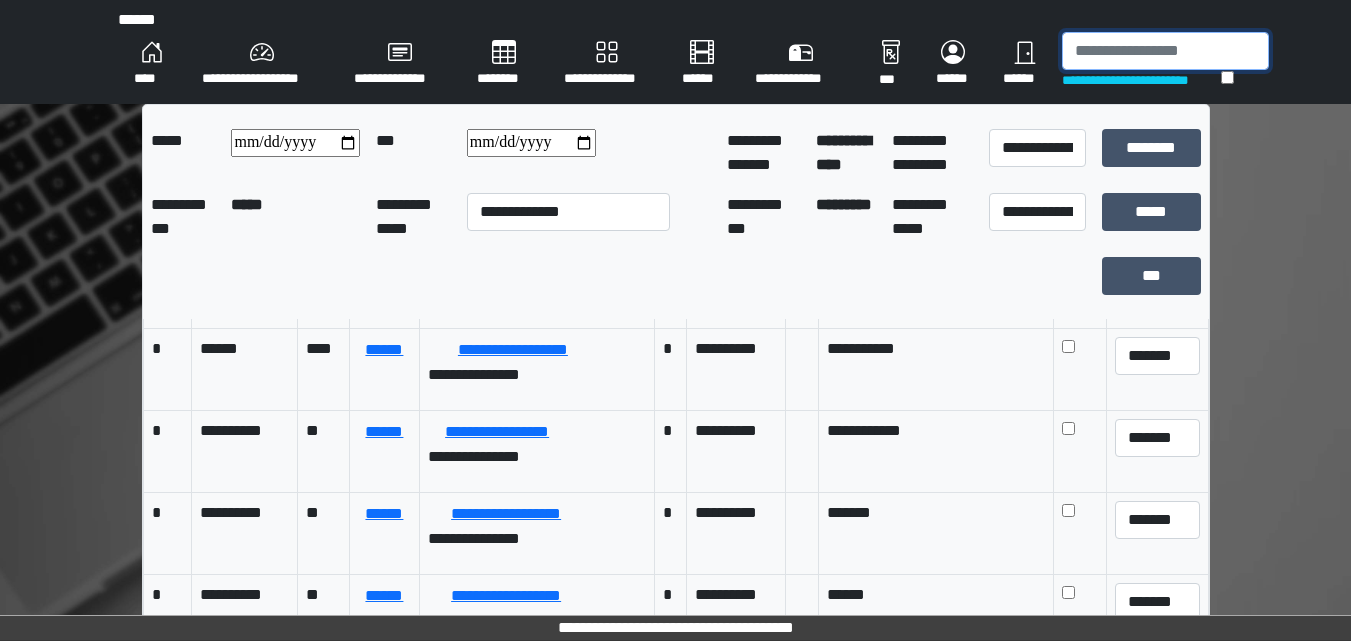 click at bounding box center (1165, 51) 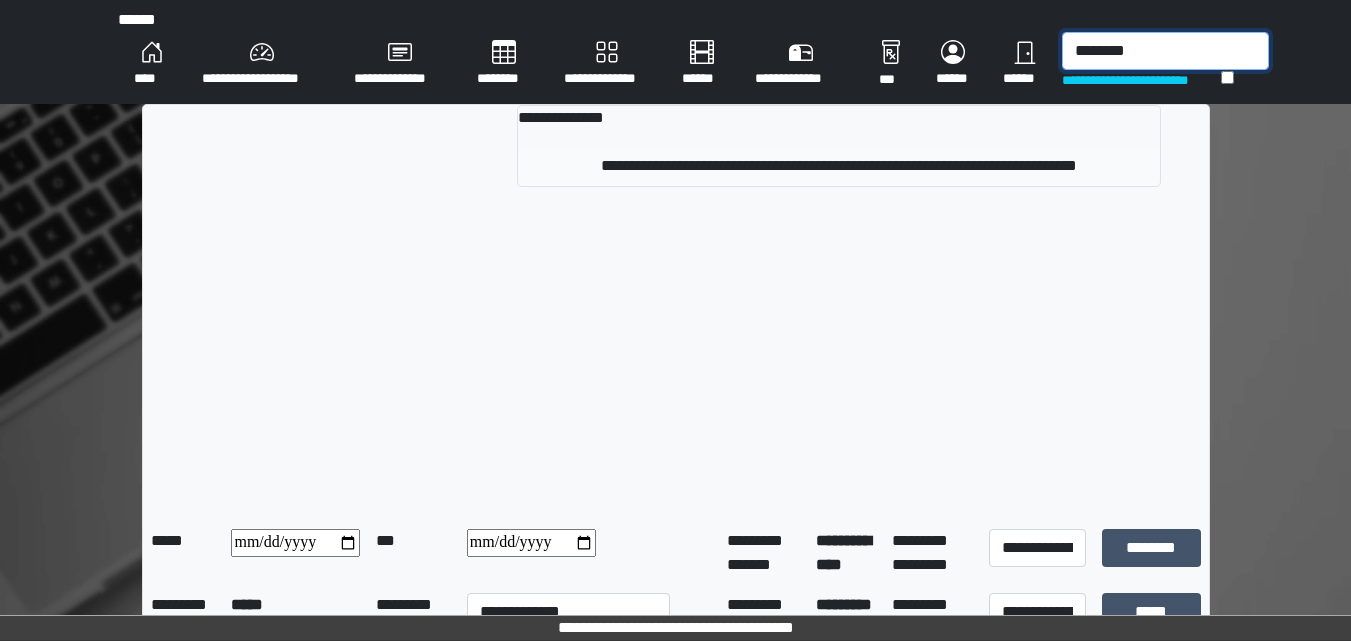 type on "********" 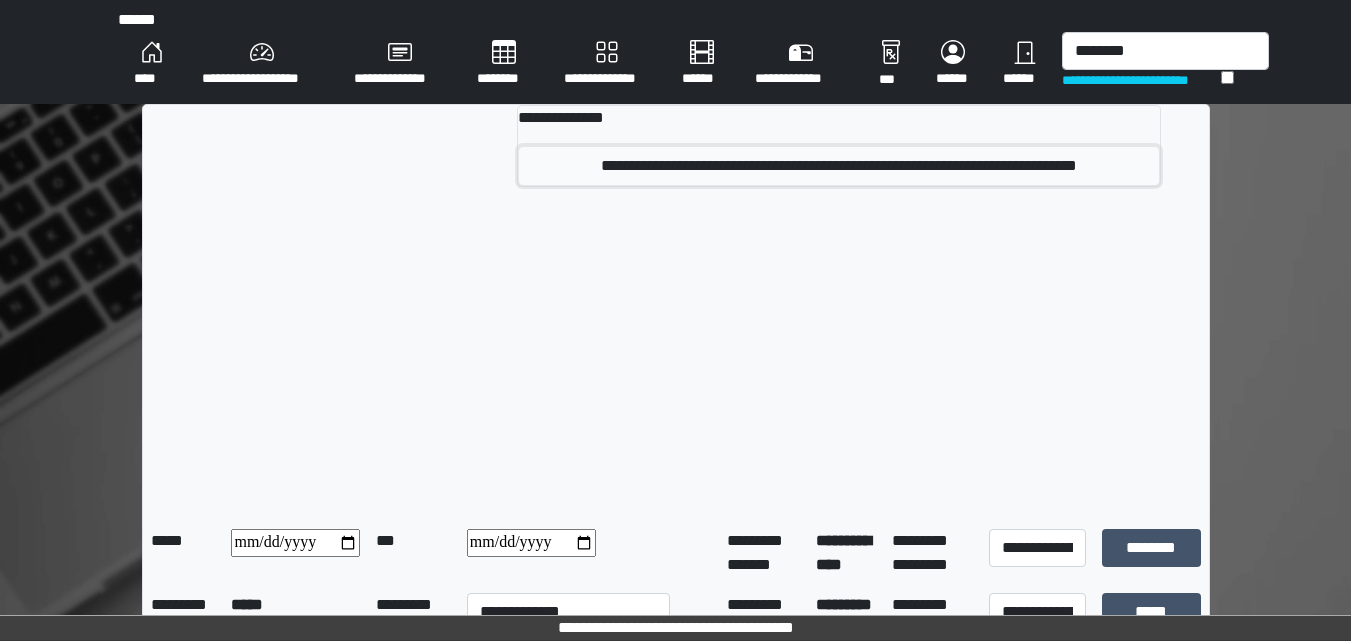 click on "**********" at bounding box center [838, 166] 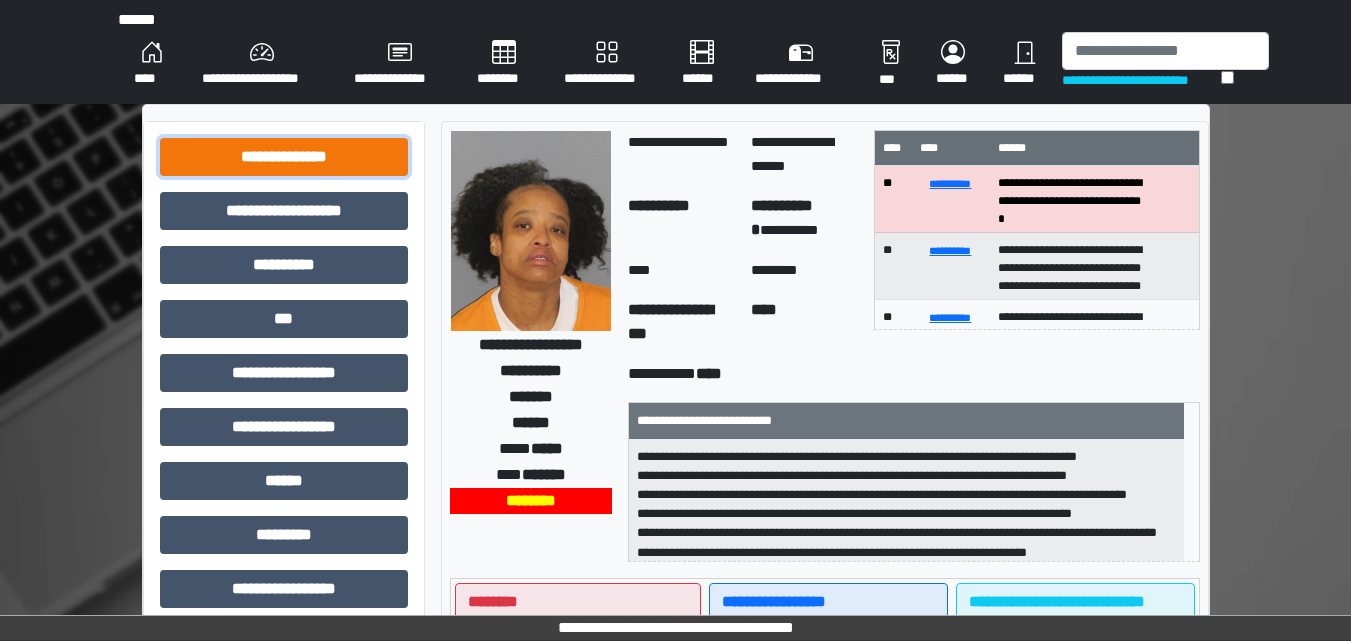 click on "**********" at bounding box center (284, 157) 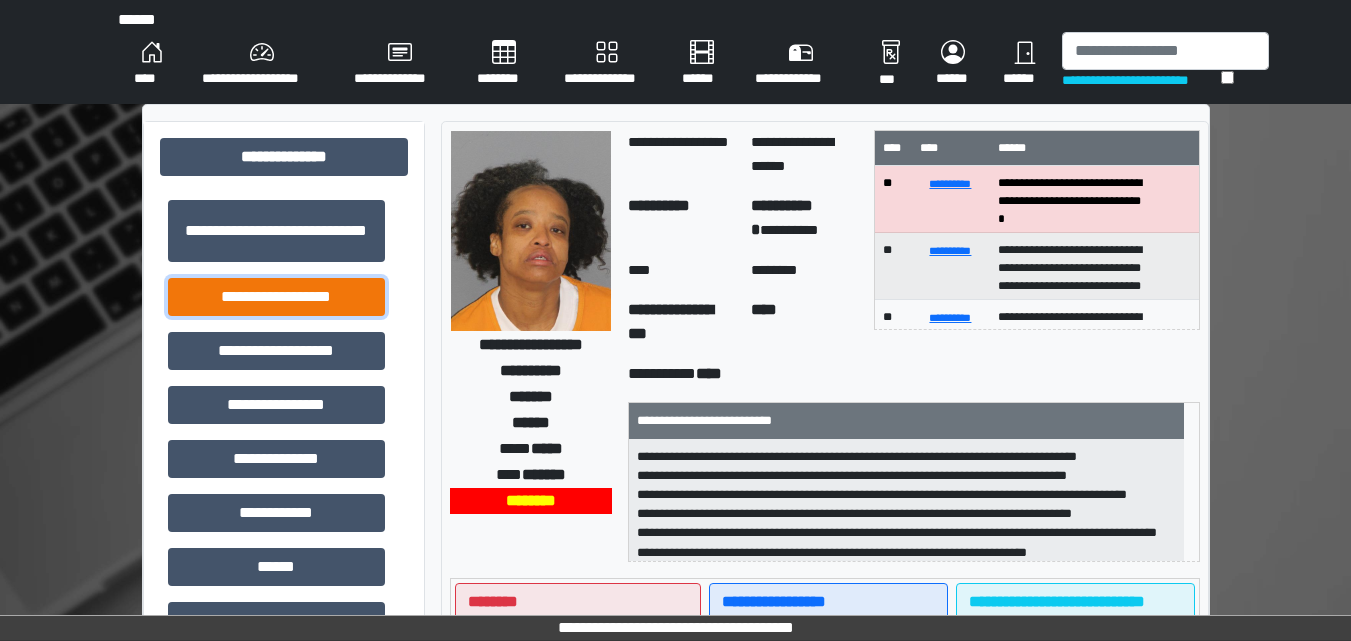 click on "**********" at bounding box center (276, 297) 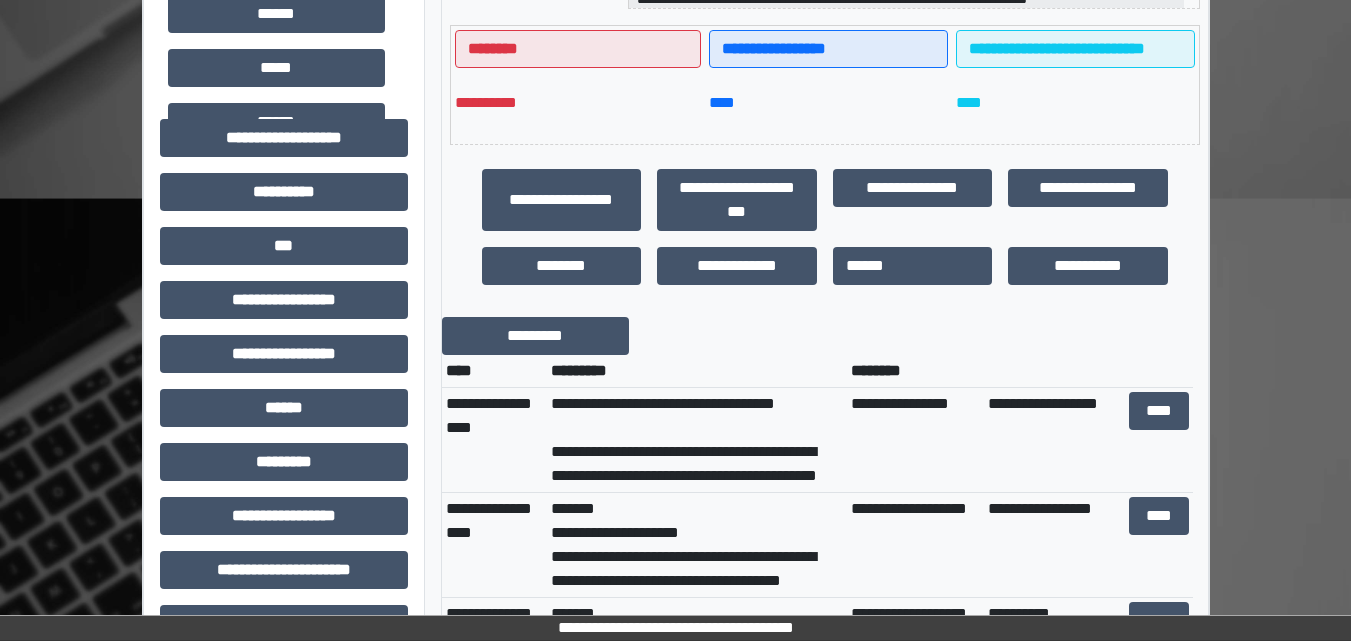 scroll, scrollTop: 600, scrollLeft: 0, axis: vertical 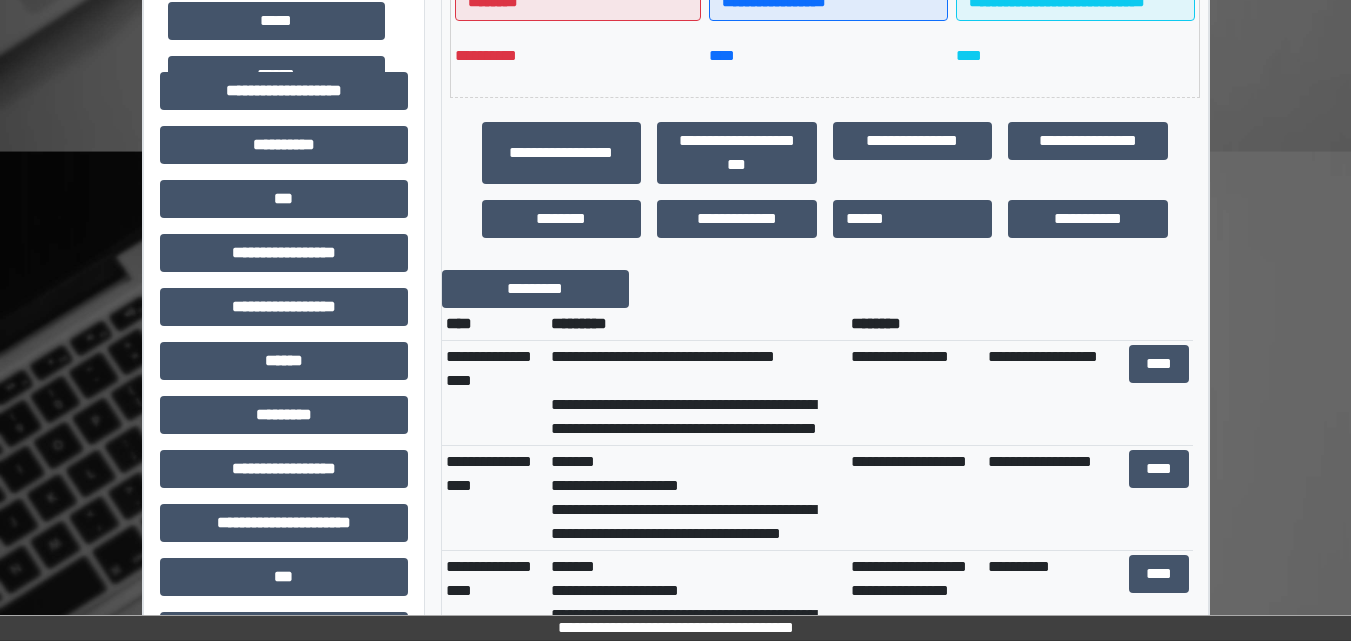 click on "**********" at bounding box center [697, 393] 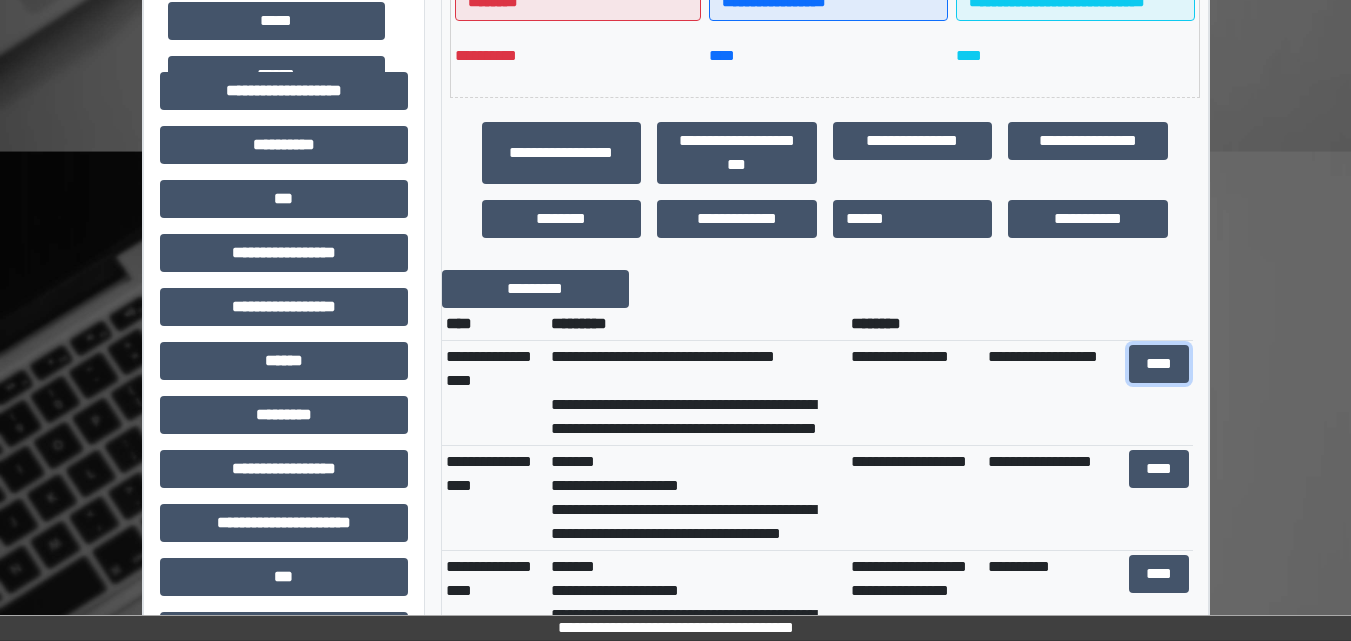 click on "****" at bounding box center (1159, 364) 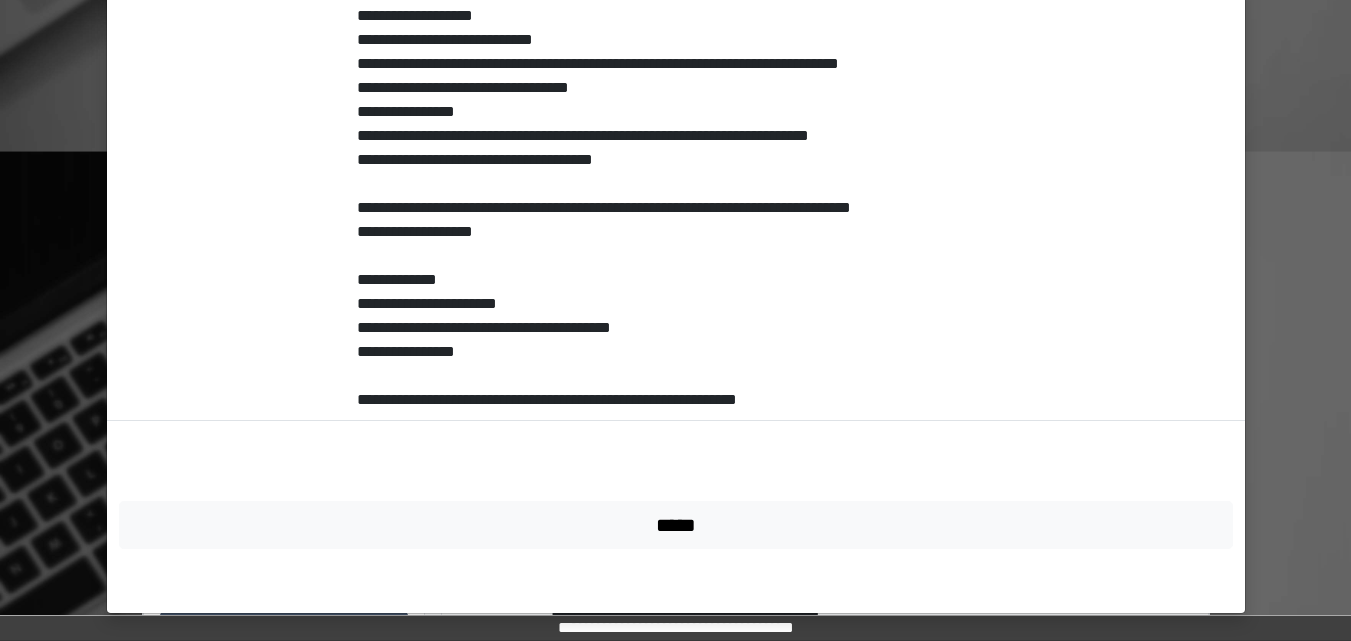 scroll, scrollTop: 626, scrollLeft: 0, axis: vertical 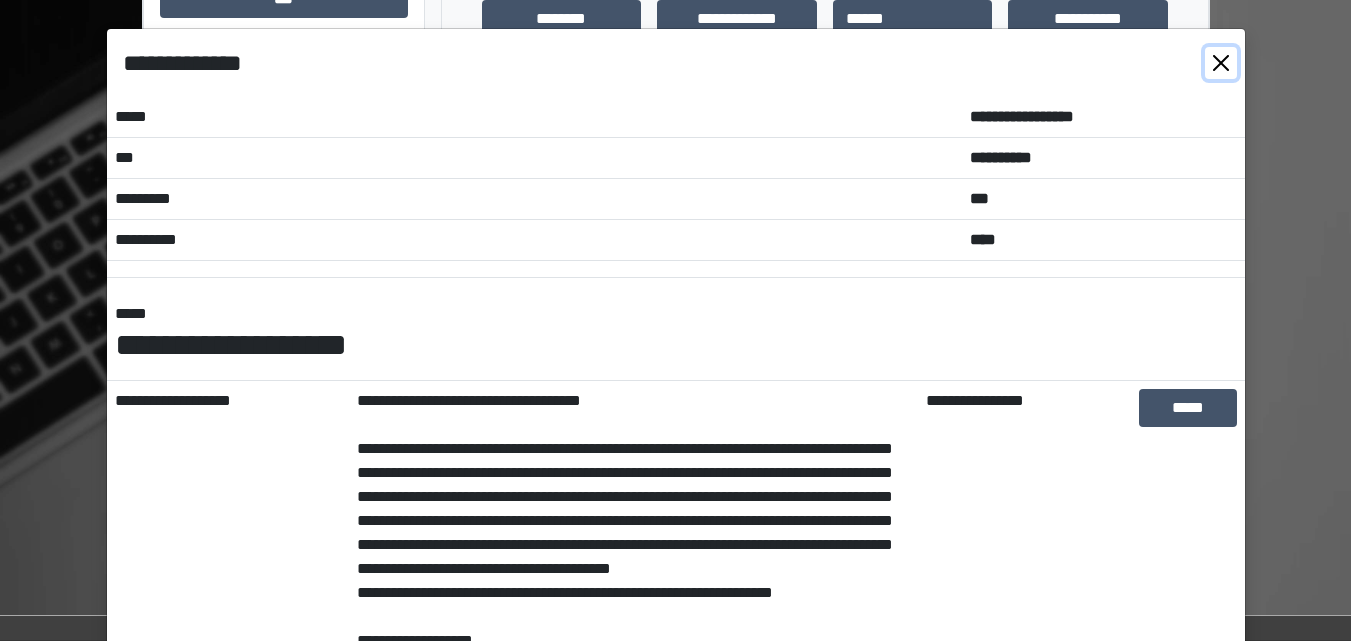 click at bounding box center [1221, 63] 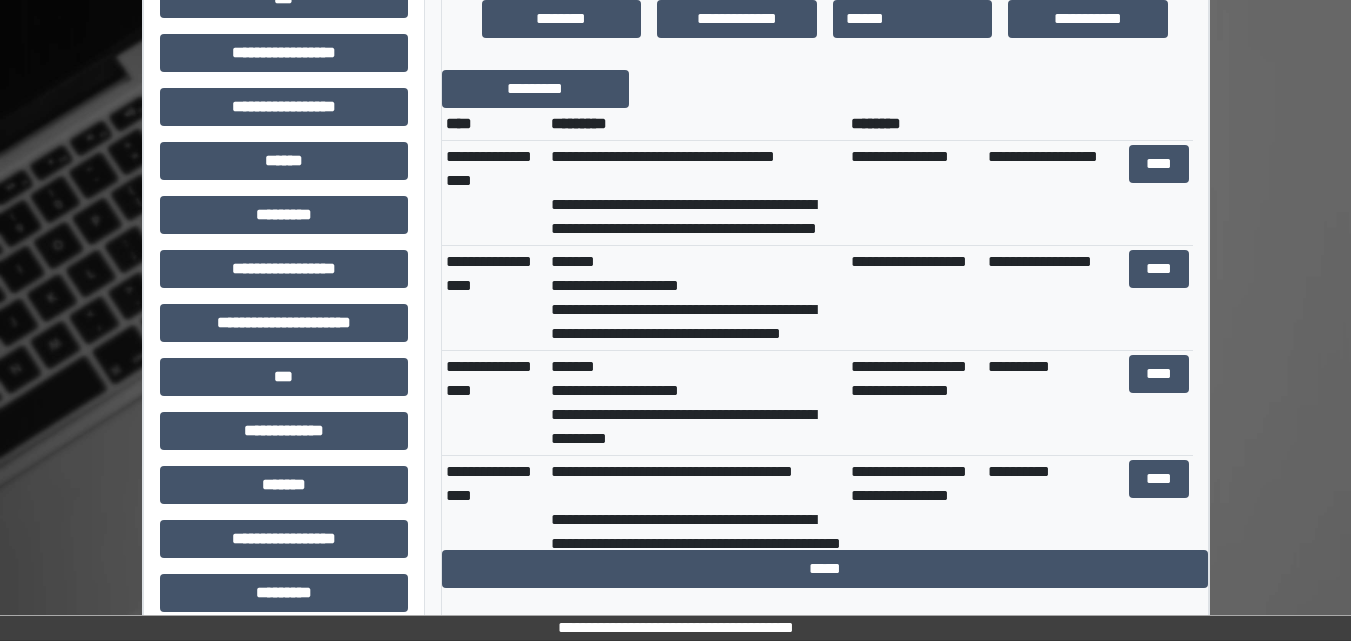 click on "**********" at bounding box center [697, 298] 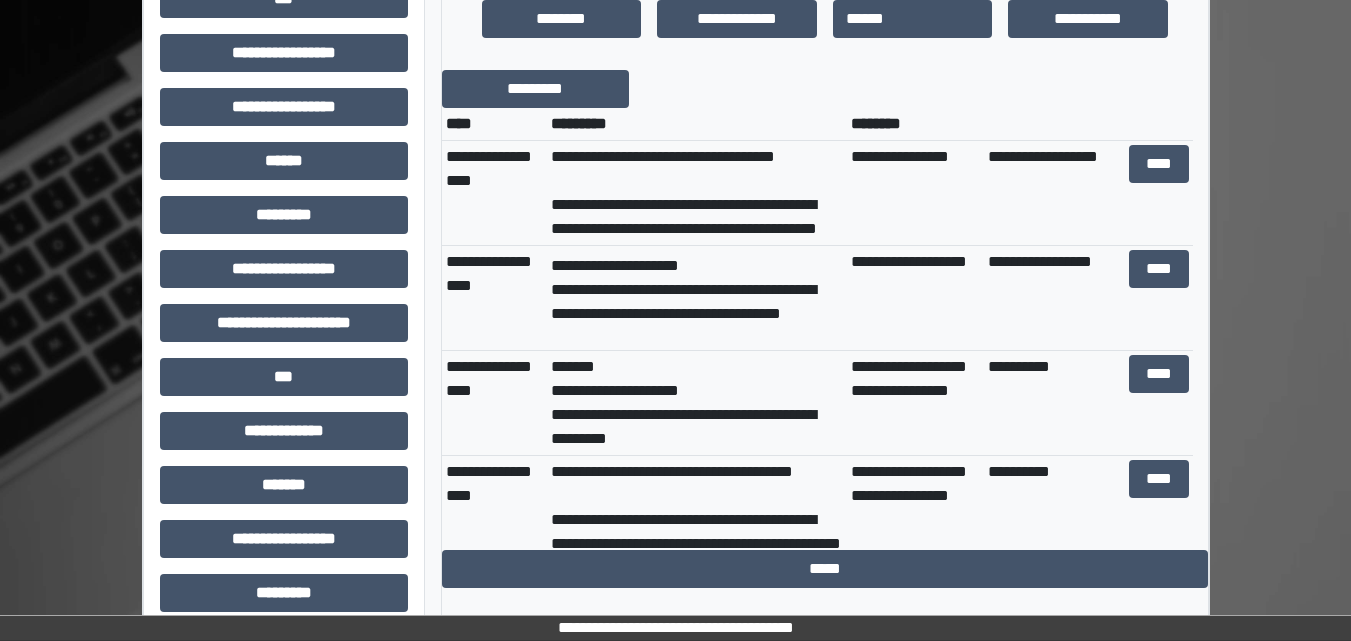 scroll, scrollTop: 40, scrollLeft: 0, axis: vertical 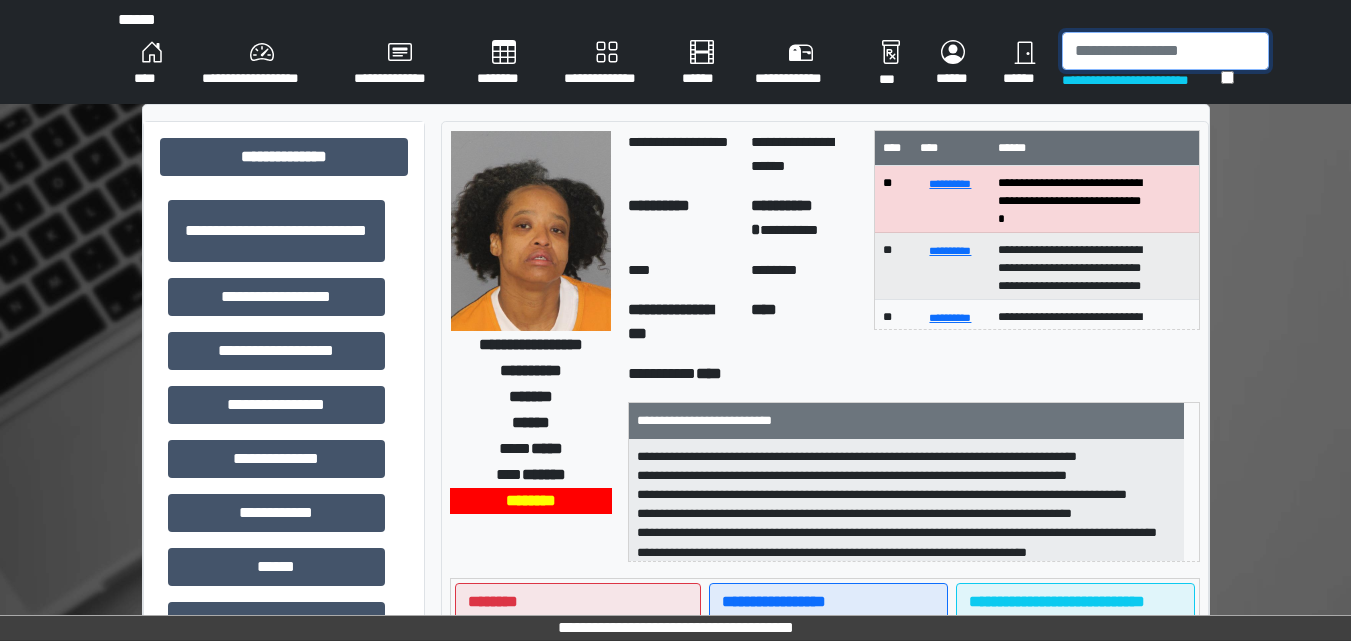 click at bounding box center (1165, 51) 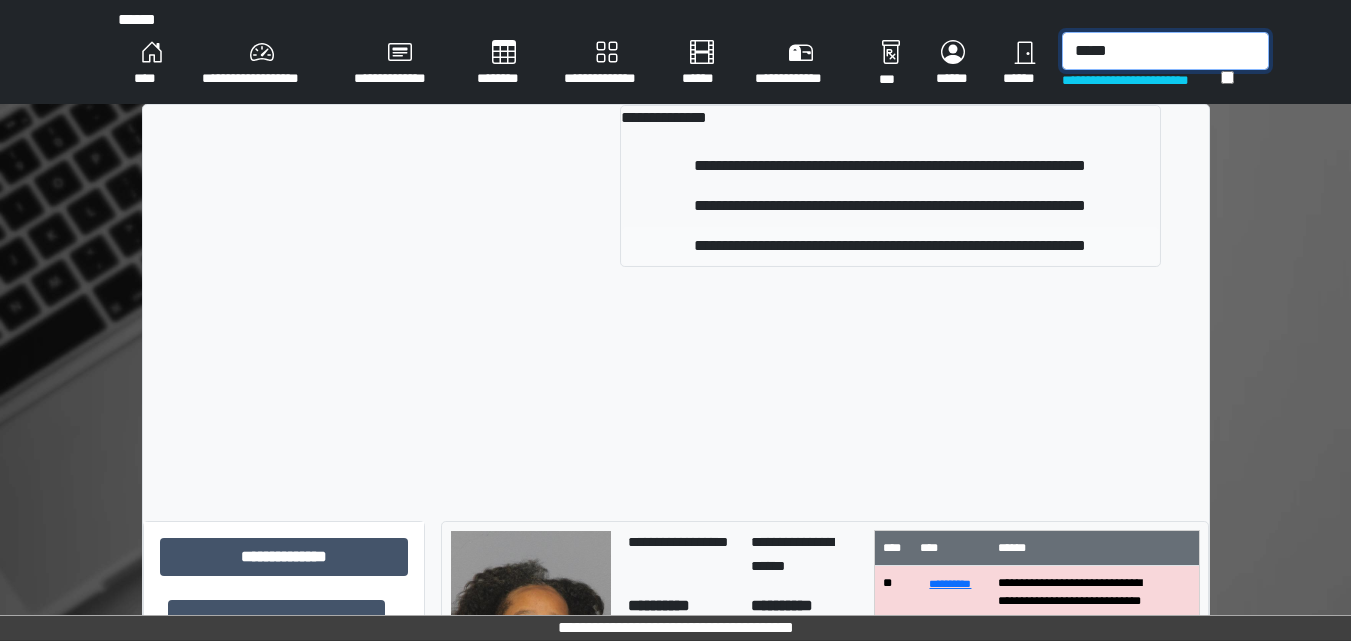 type on "*****" 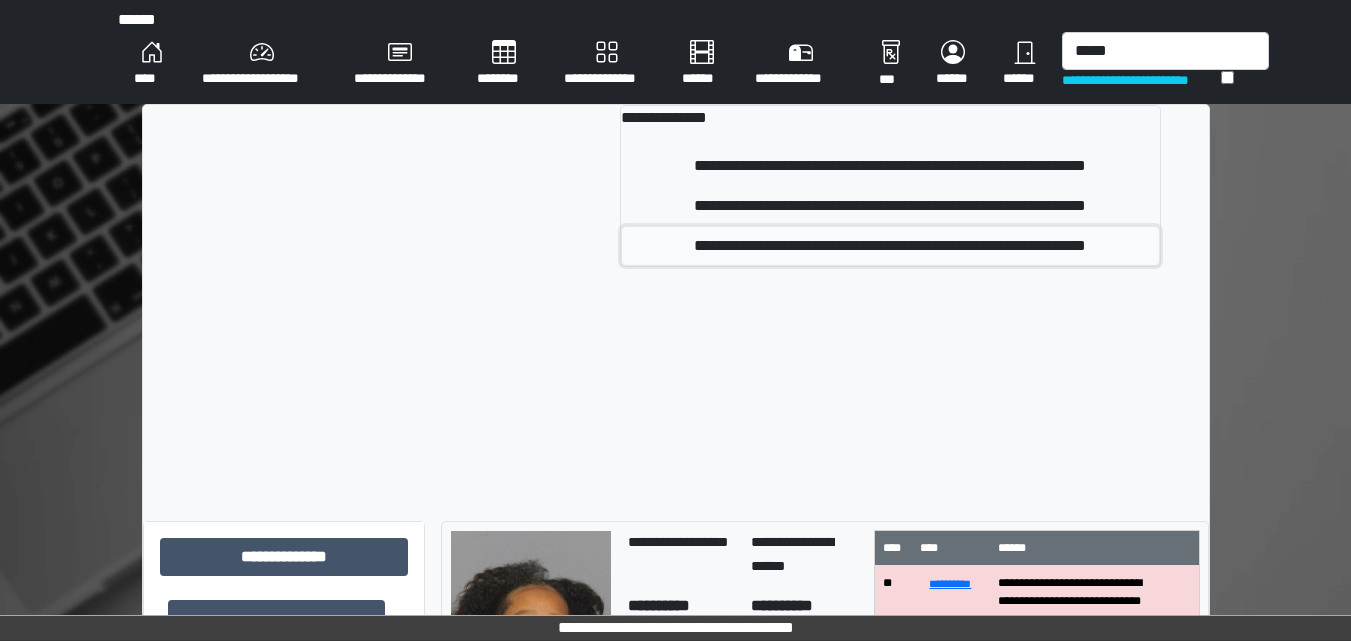click on "**********" at bounding box center (890, 246) 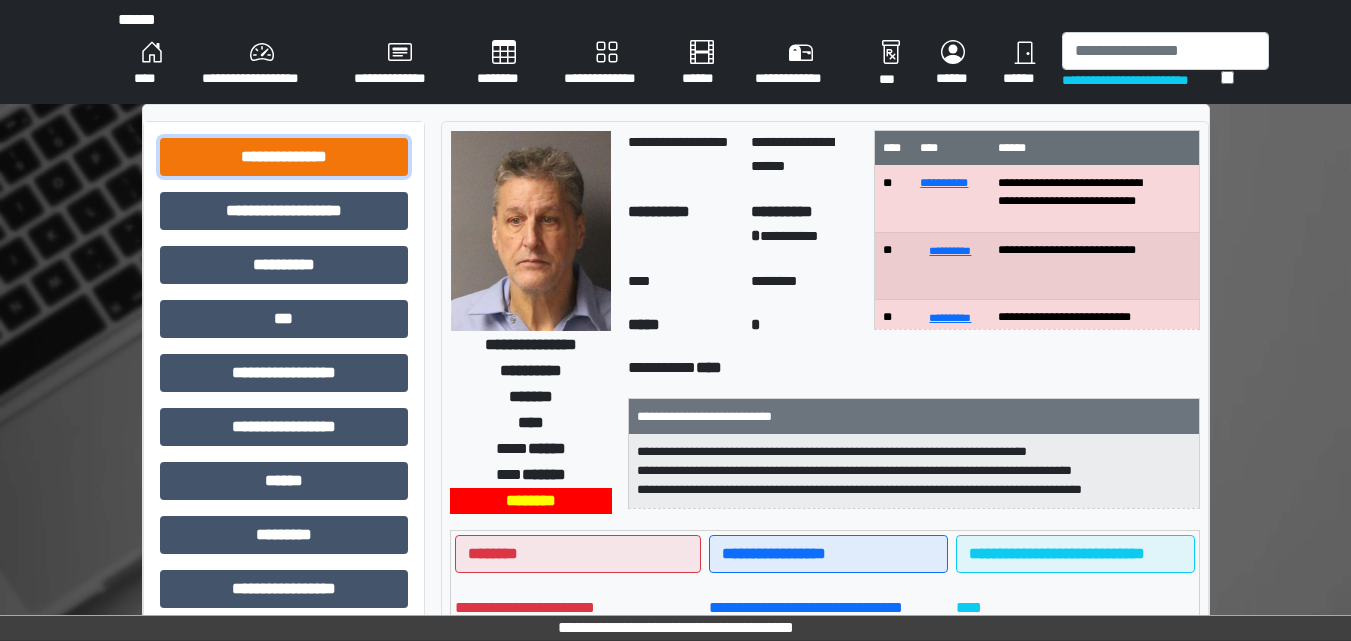click on "**********" at bounding box center (284, 157) 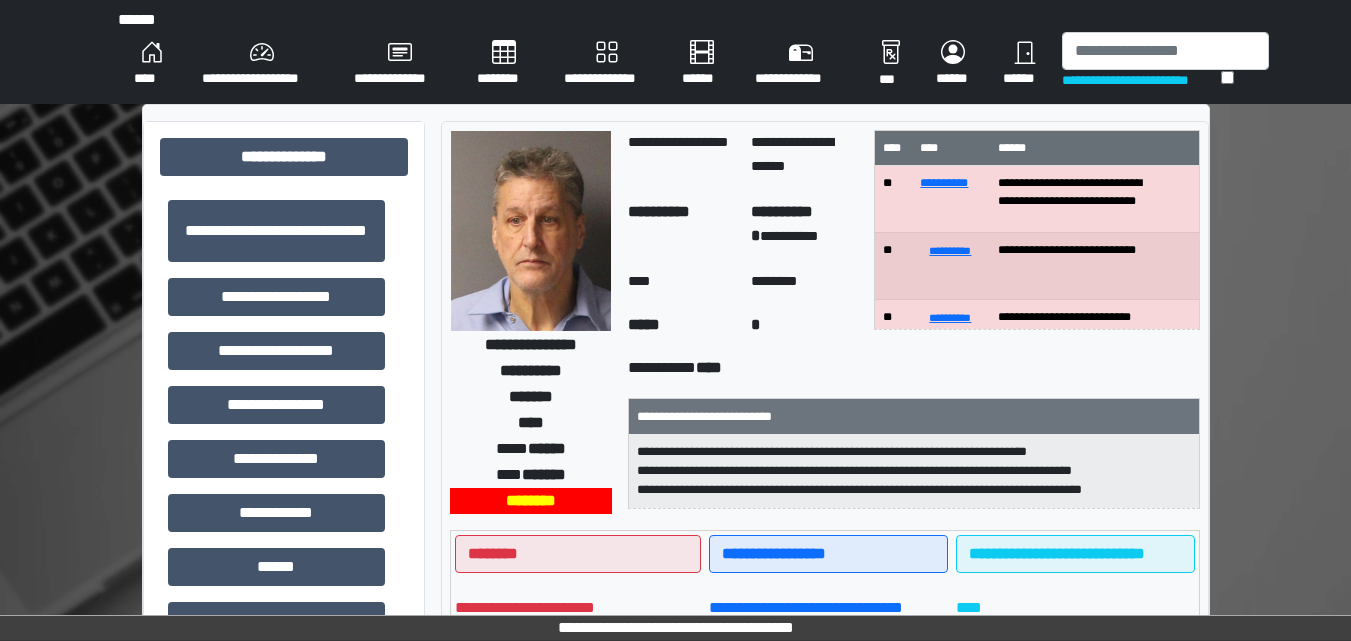 click on "**********" at bounding box center [284, 891] 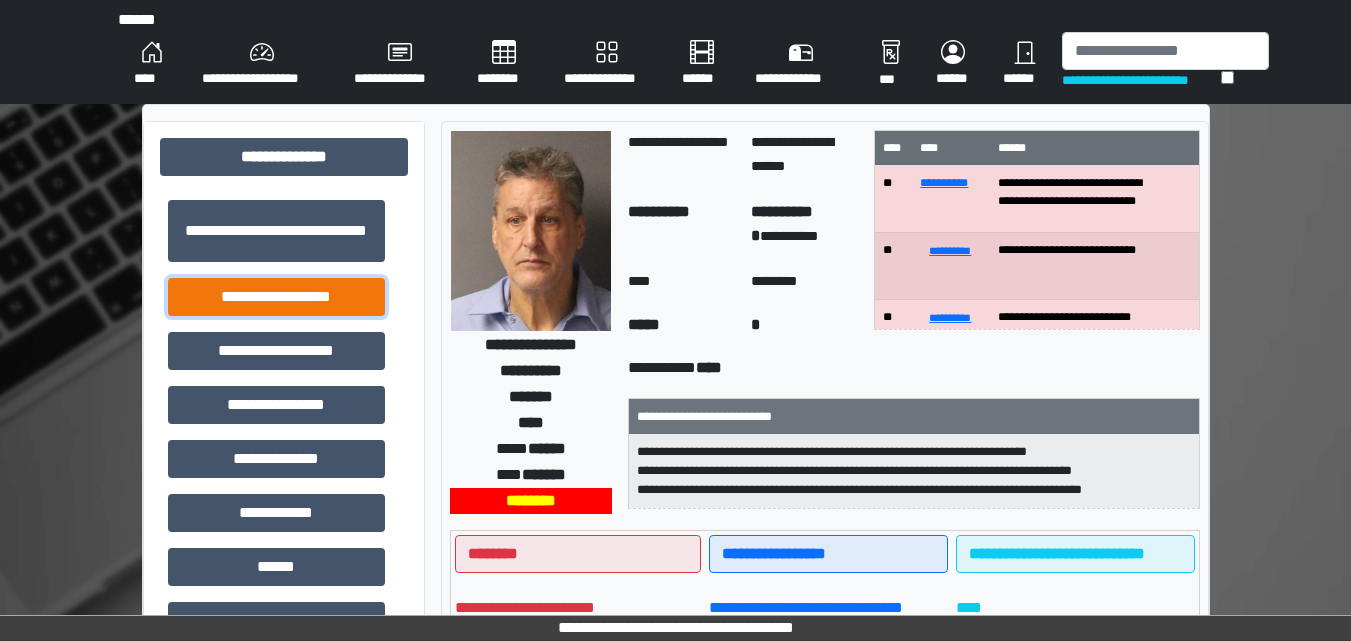 click on "**********" at bounding box center [276, 297] 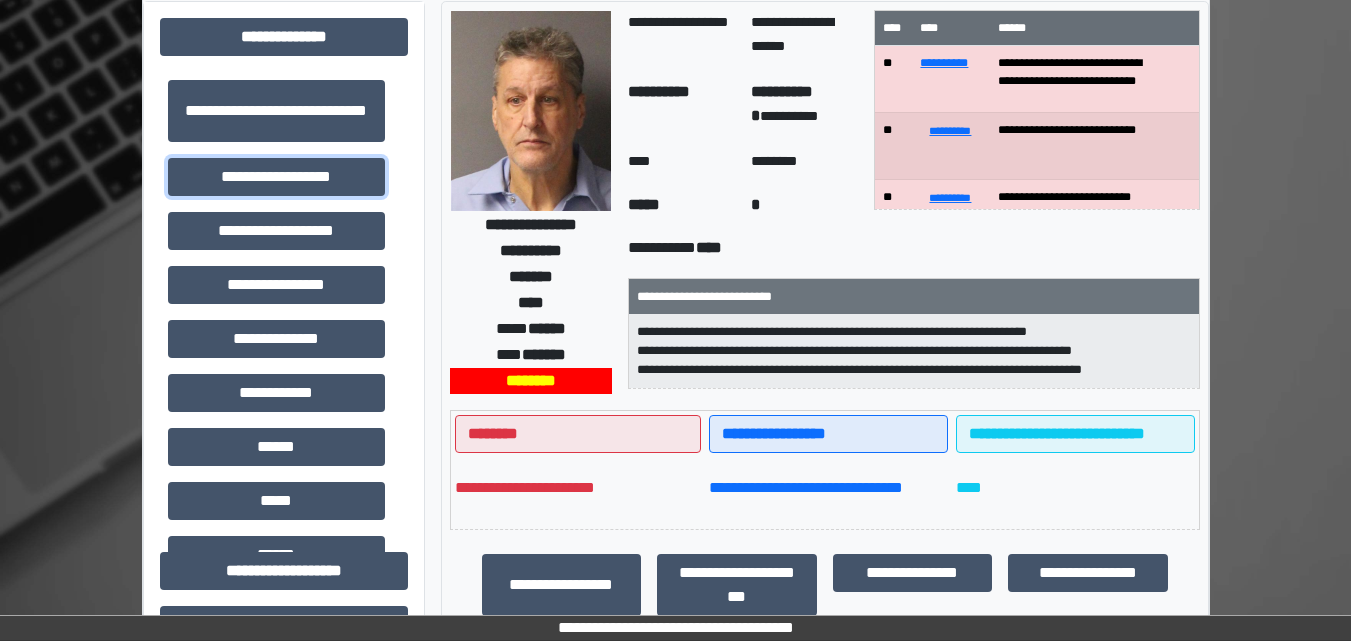 scroll, scrollTop: 0, scrollLeft: 0, axis: both 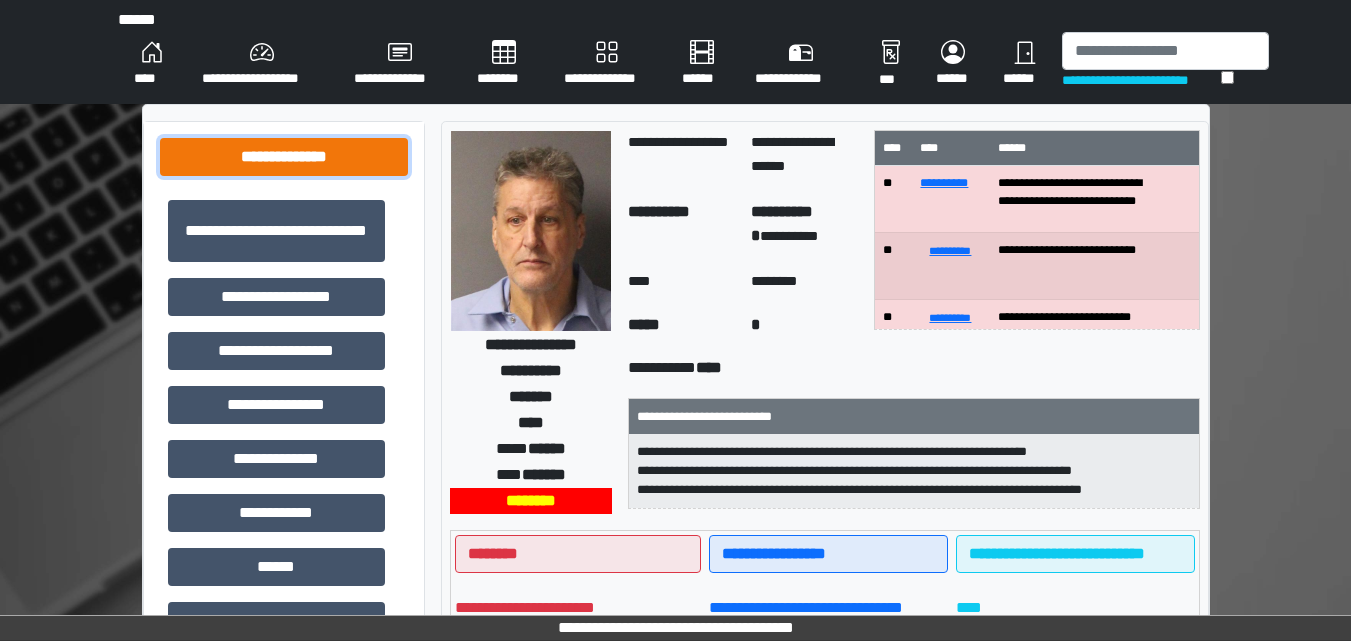 click on "**********" at bounding box center (284, 157) 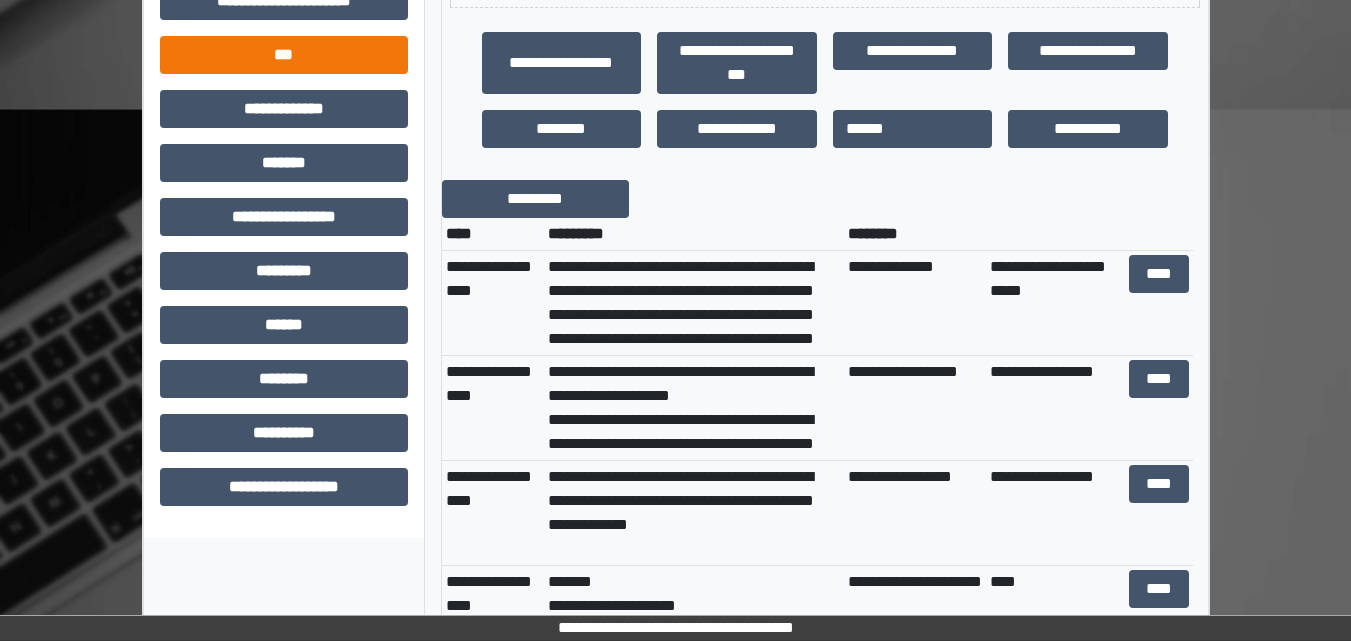 scroll, scrollTop: 700, scrollLeft: 0, axis: vertical 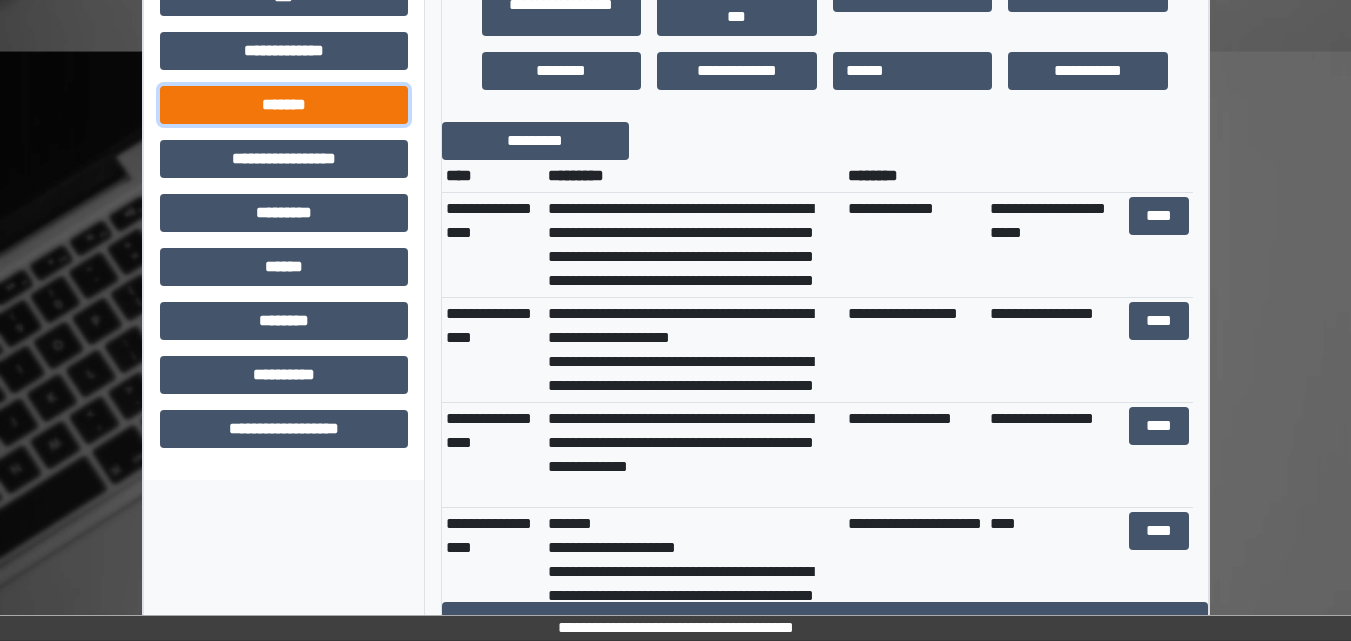 click on "*******" at bounding box center [284, 105] 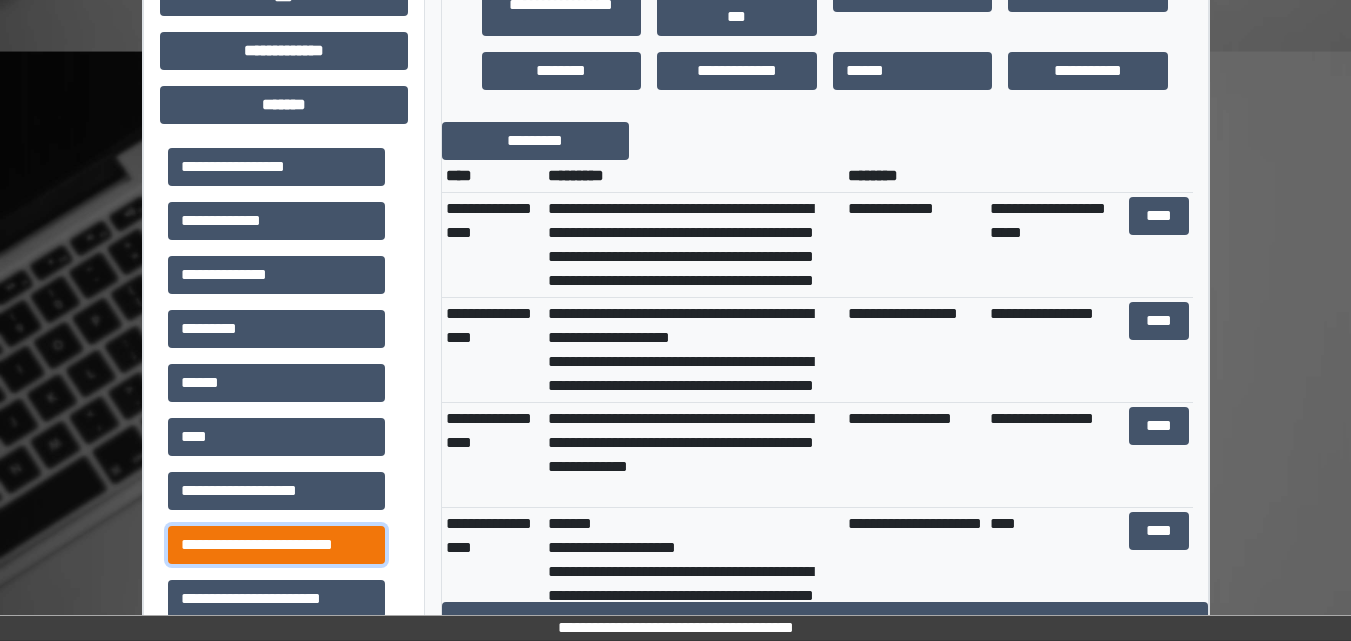 click on "**********" at bounding box center (276, 545) 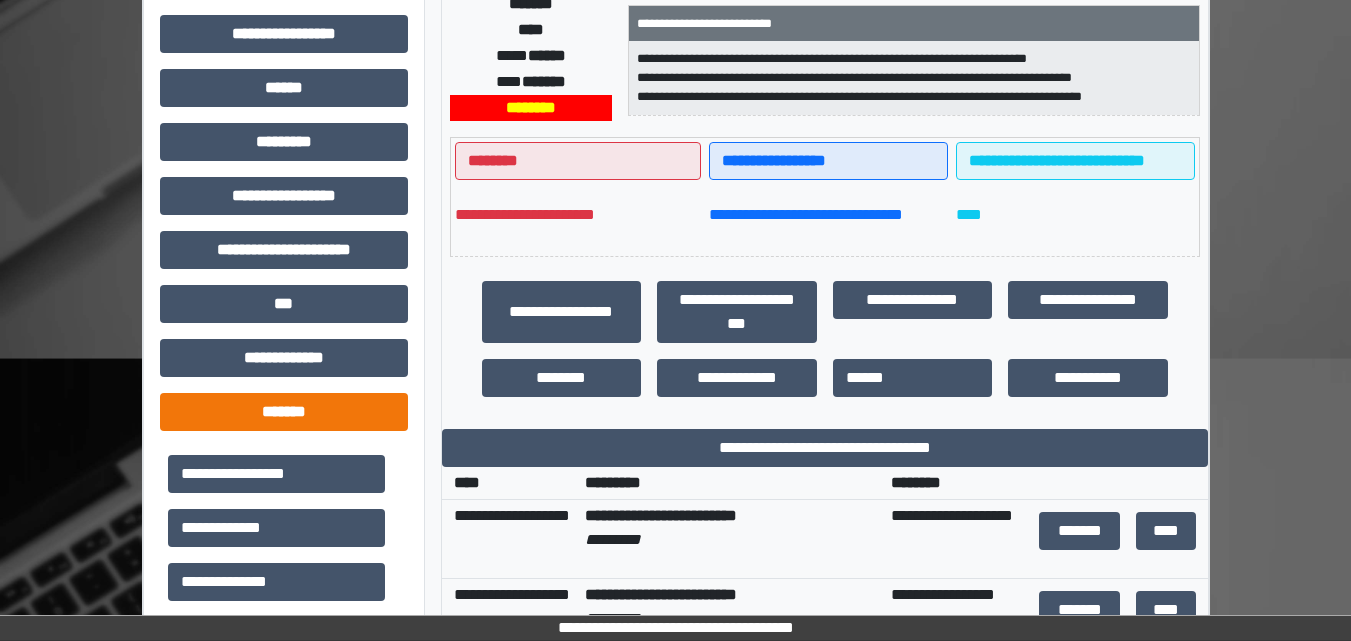 scroll, scrollTop: 400, scrollLeft: 0, axis: vertical 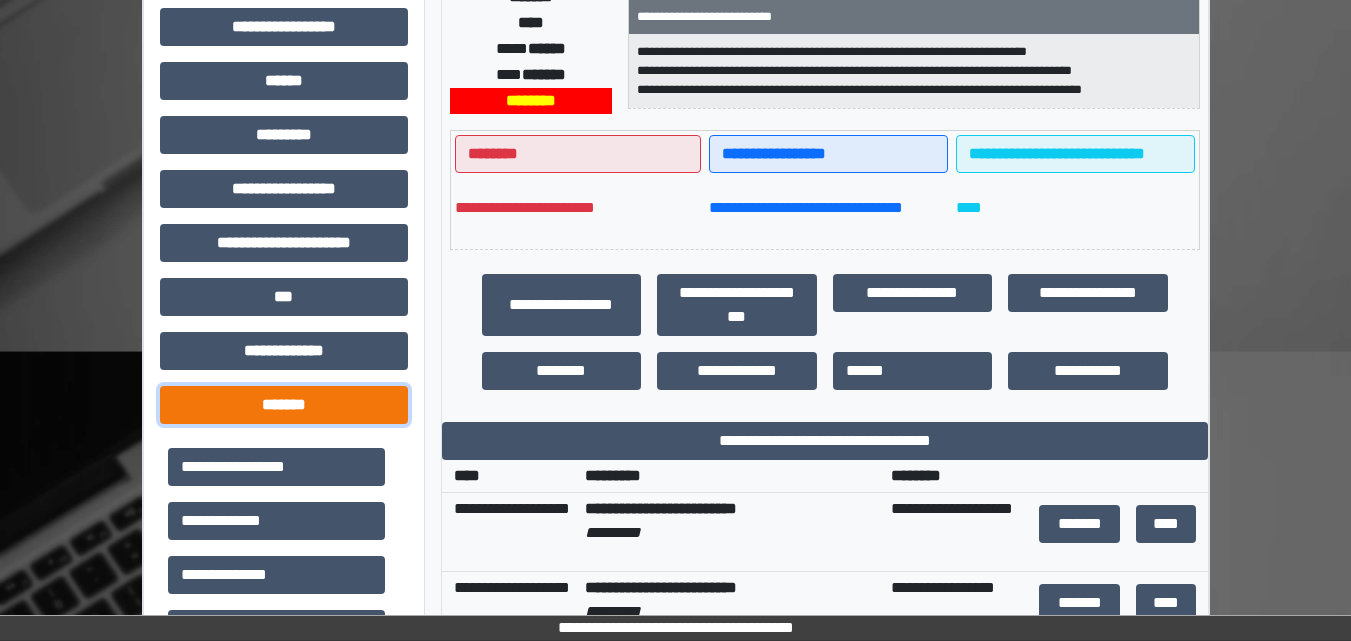 click on "*******" at bounding box center [284, 405] 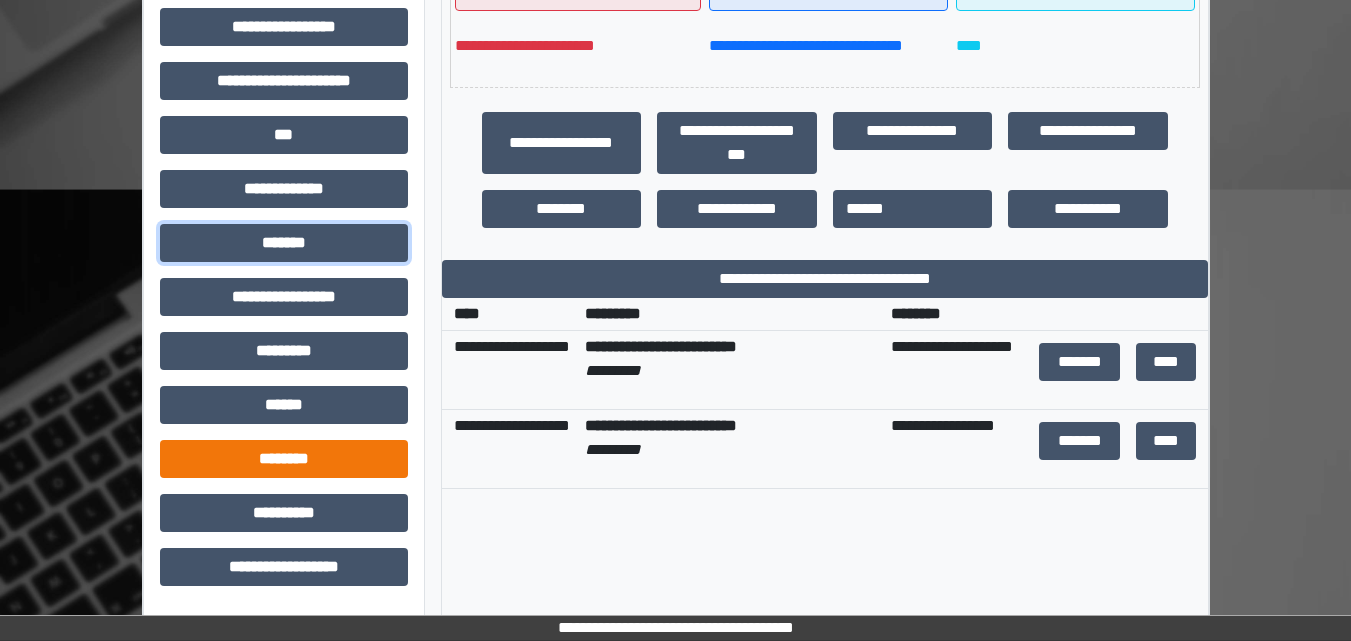 scroll, scrollTop: 600, scrollLeft: 0, axis: vertical 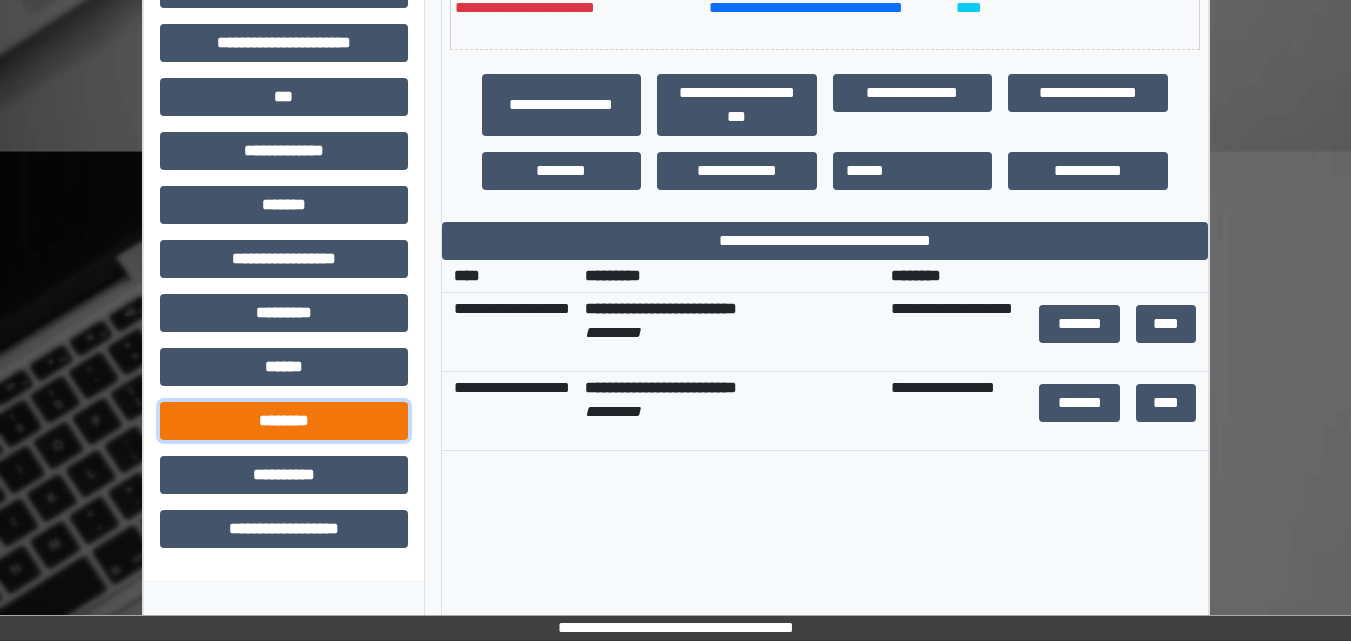 click on "********" at bounding box center [284, 421] 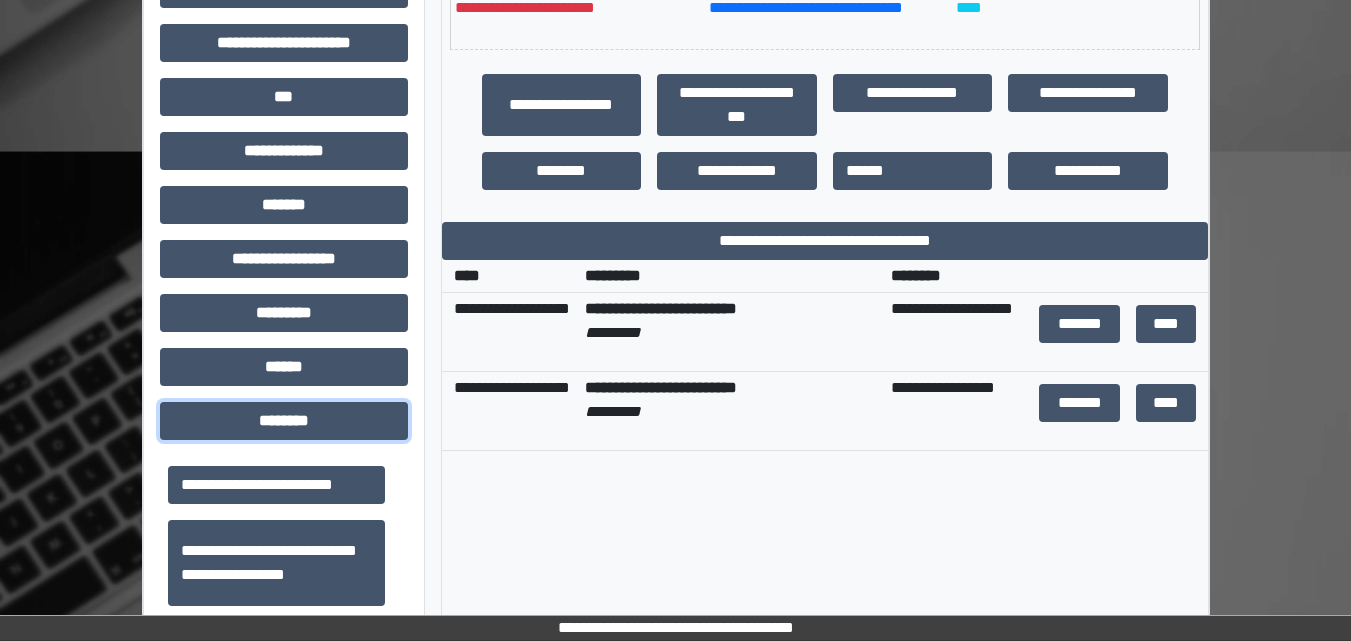 scroll, scrollTop: 408, scrollLeft: 0, axis: vertical 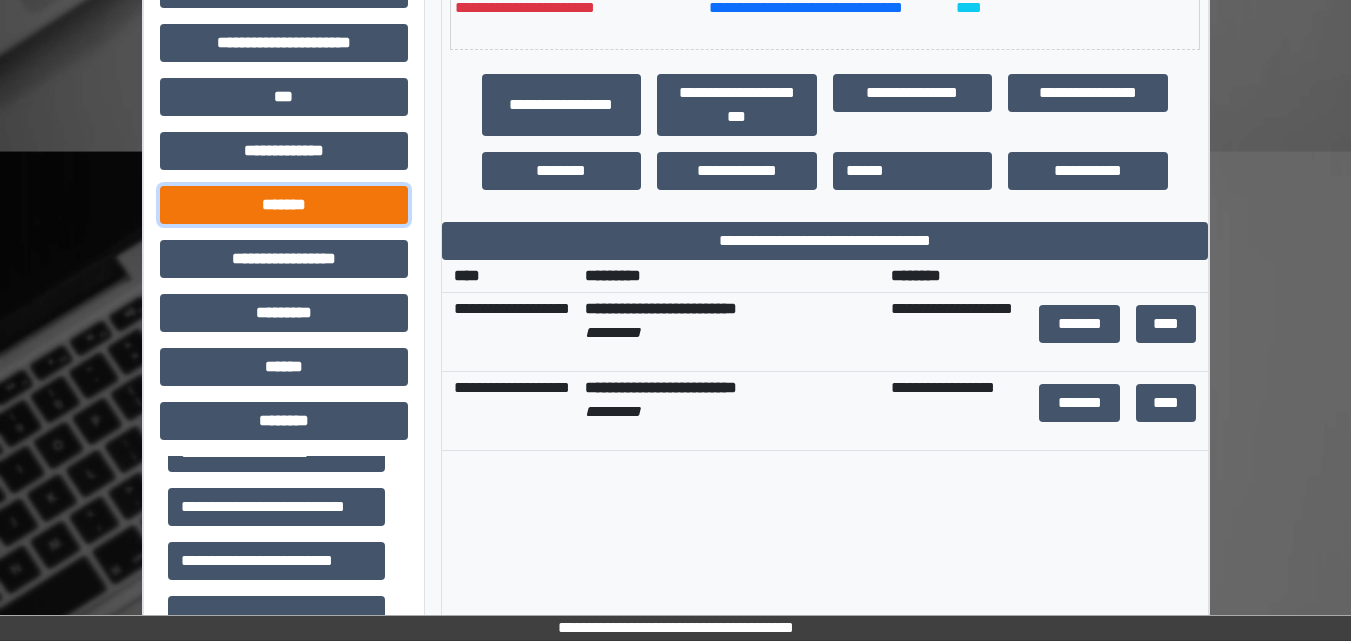 click on "*******" at bounding box center (284, 205) 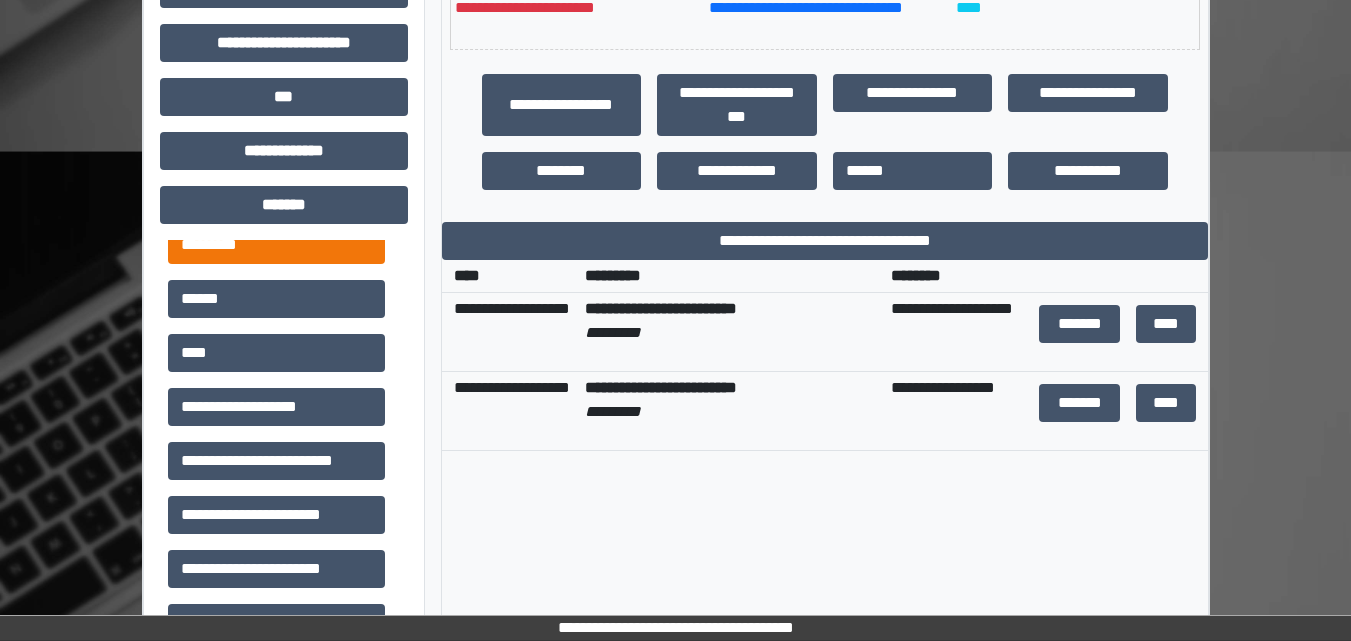 scroll, scrollTop: 200, scrollLeft: 0, axis: vertical 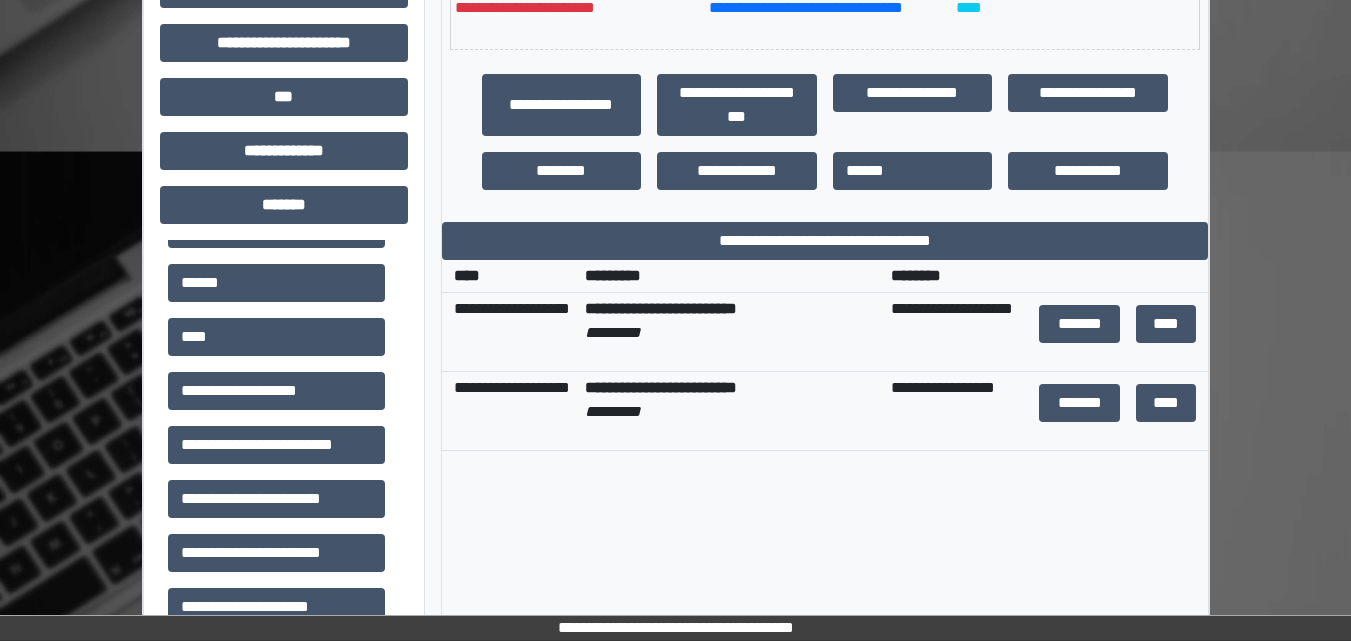 drag, startPoint x: 308, startPoint y: 311, endPoint x: 143, endPoint y: 314, distance: 165.02727 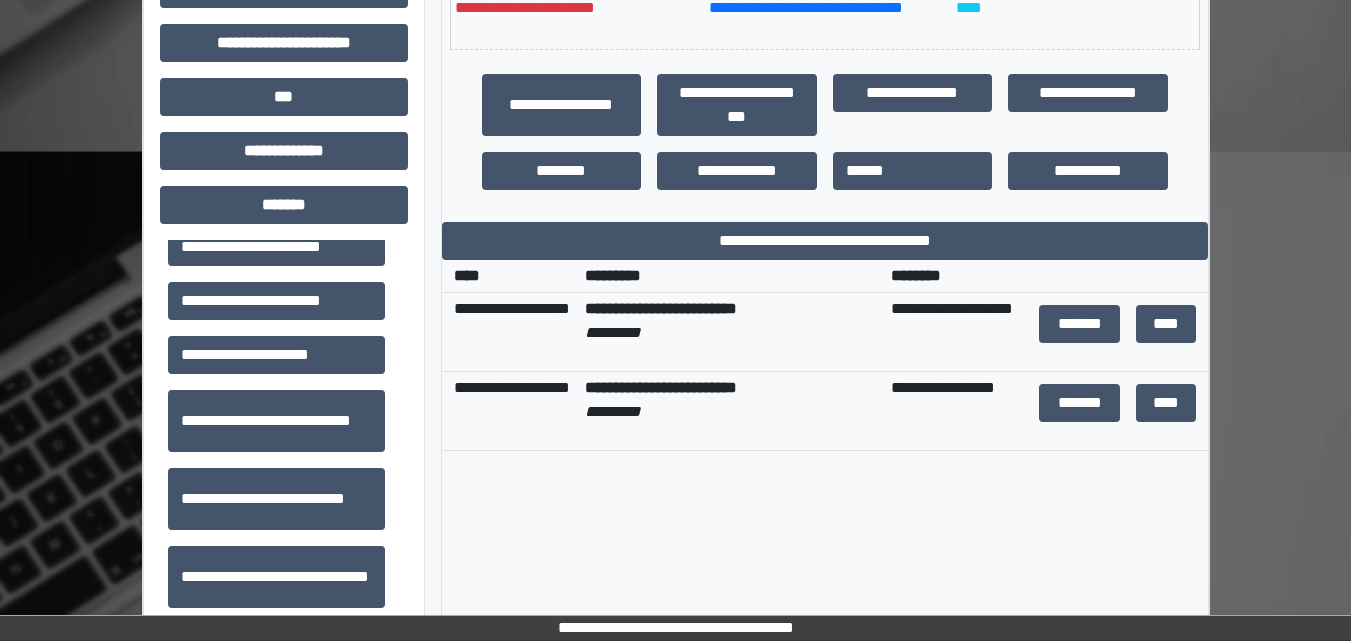 scroll, scrollTop: 500, scrollLeft: 0, axis: vertical 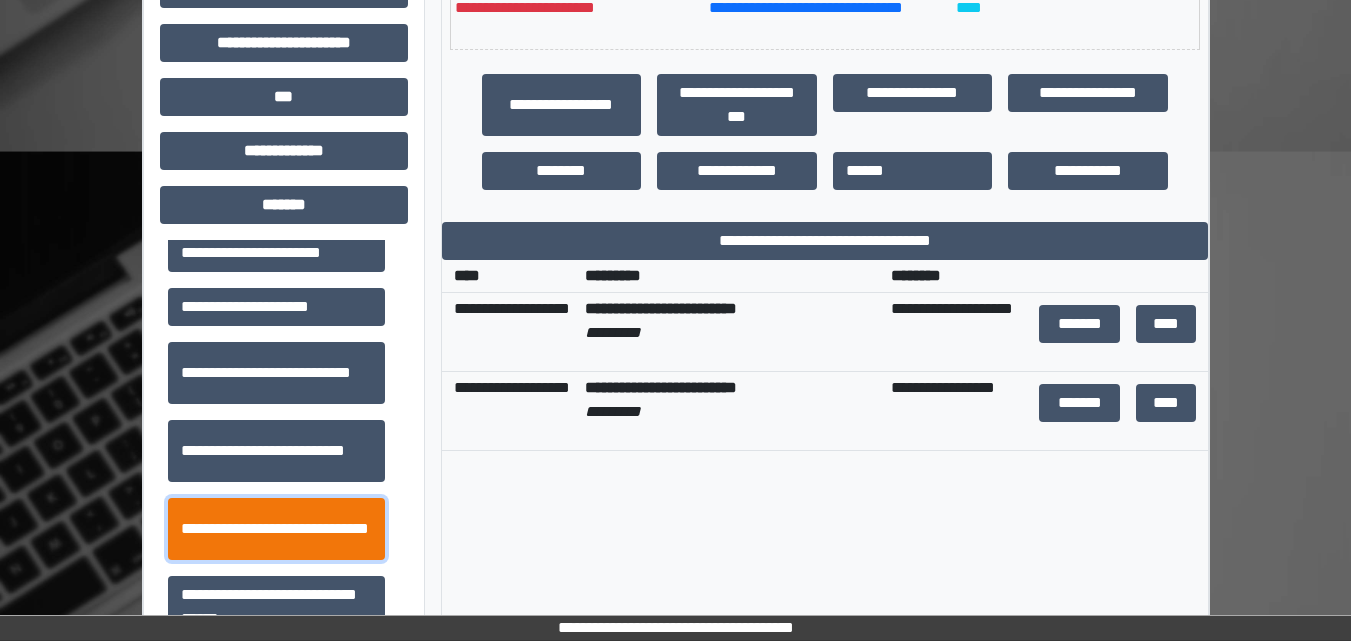 click on "**********" at bounding box center (276, 529) 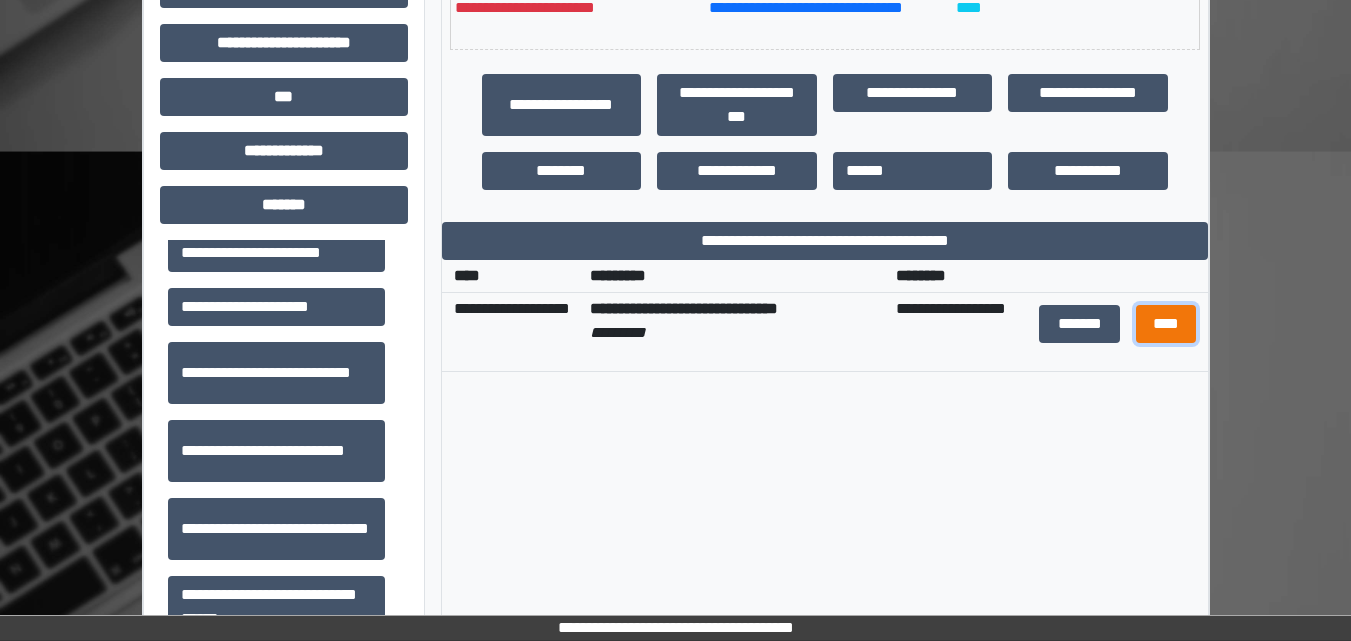 click on "****" at bounding box center (1166, 324) 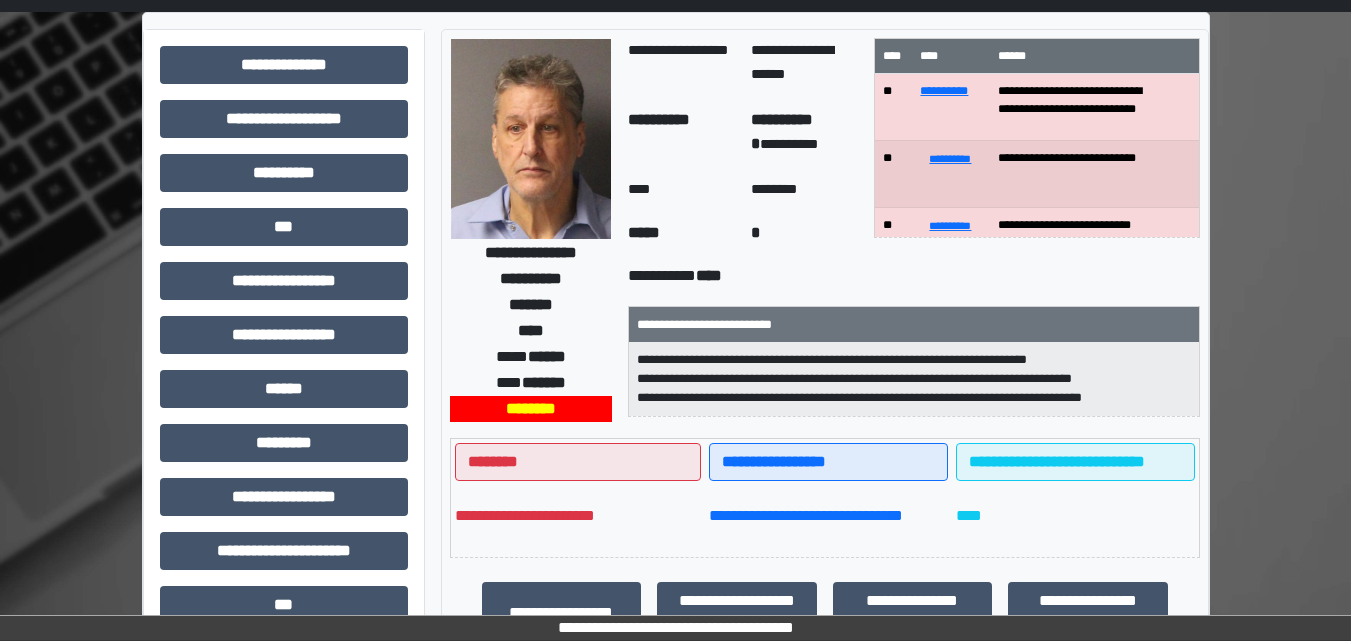scroll, scrollTop: 0, scrollLeft: 0, axis: both 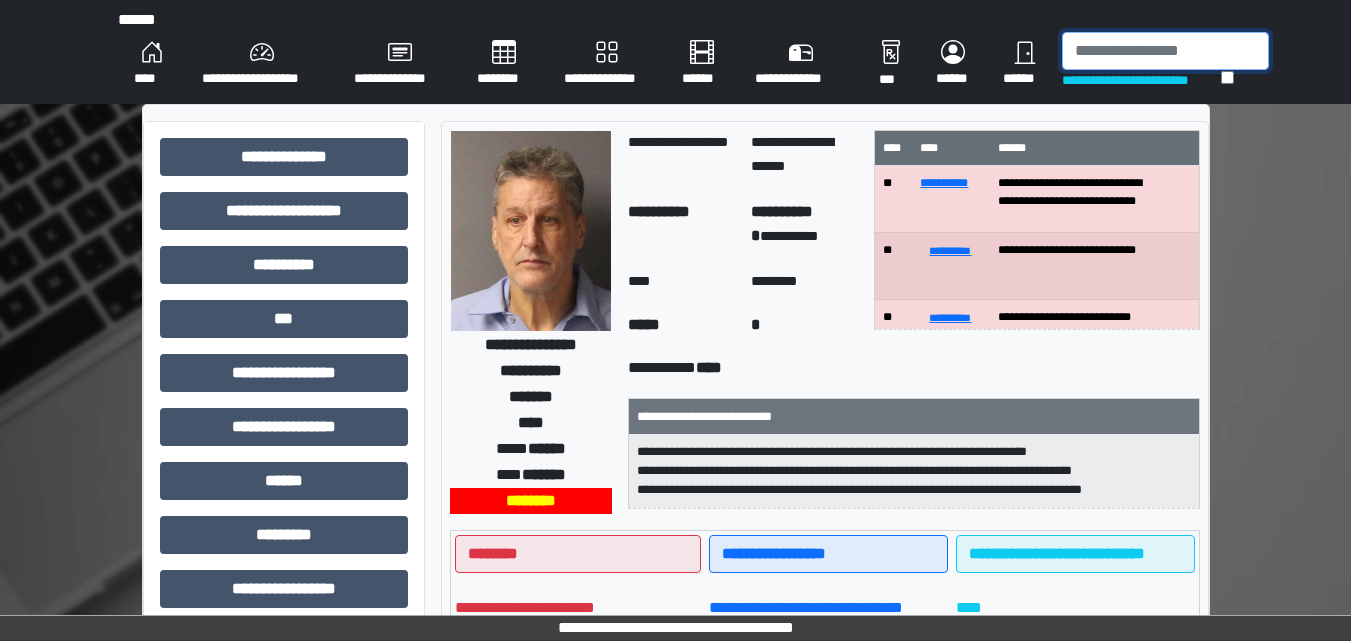click at bounding box center [1165, 51] 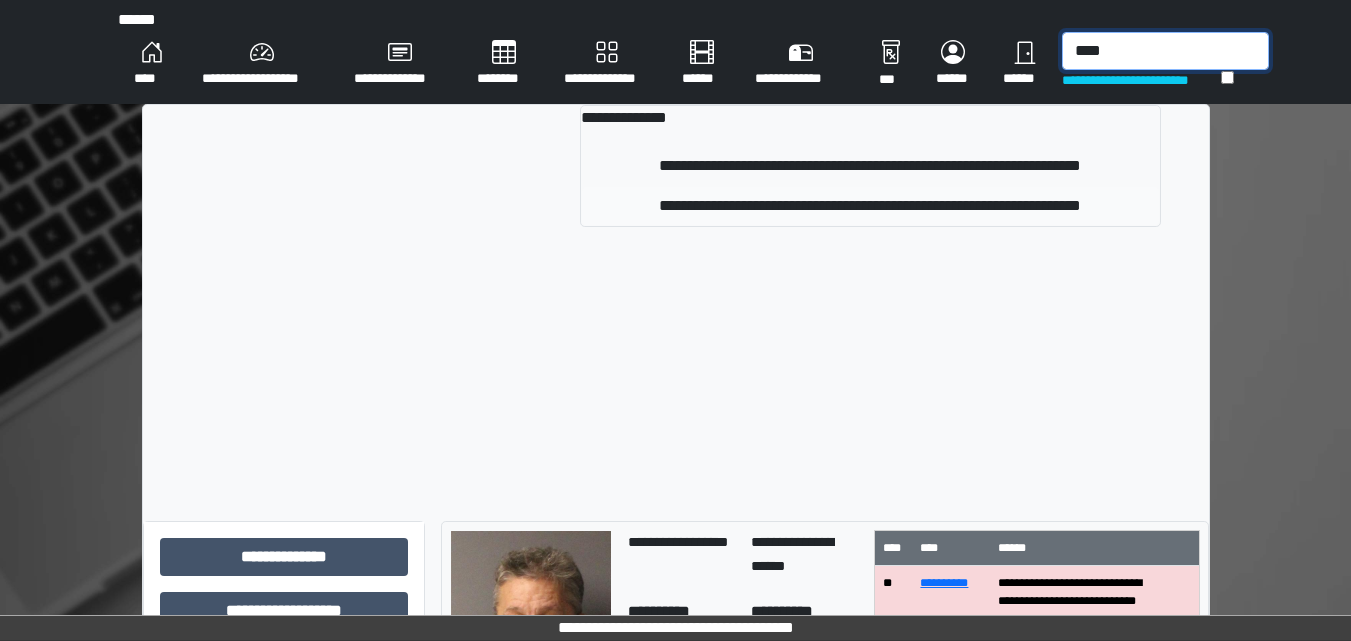 type on "****" 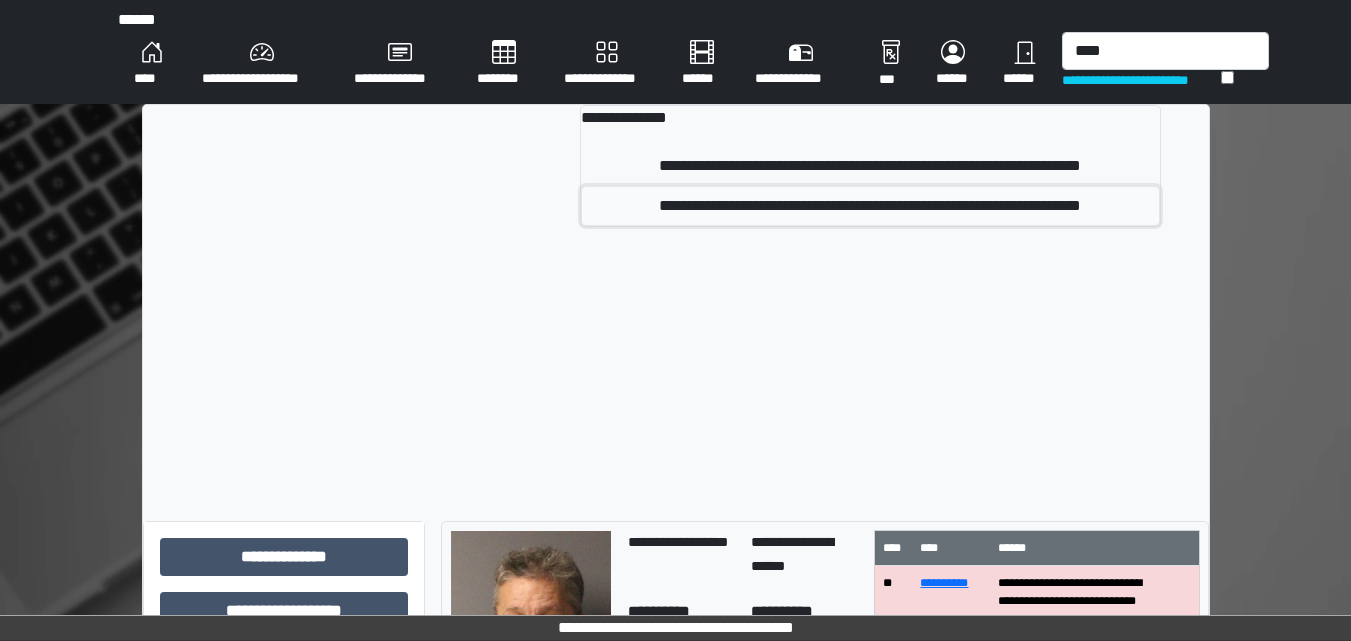 click on "**********" at bounding box center [870, 206] 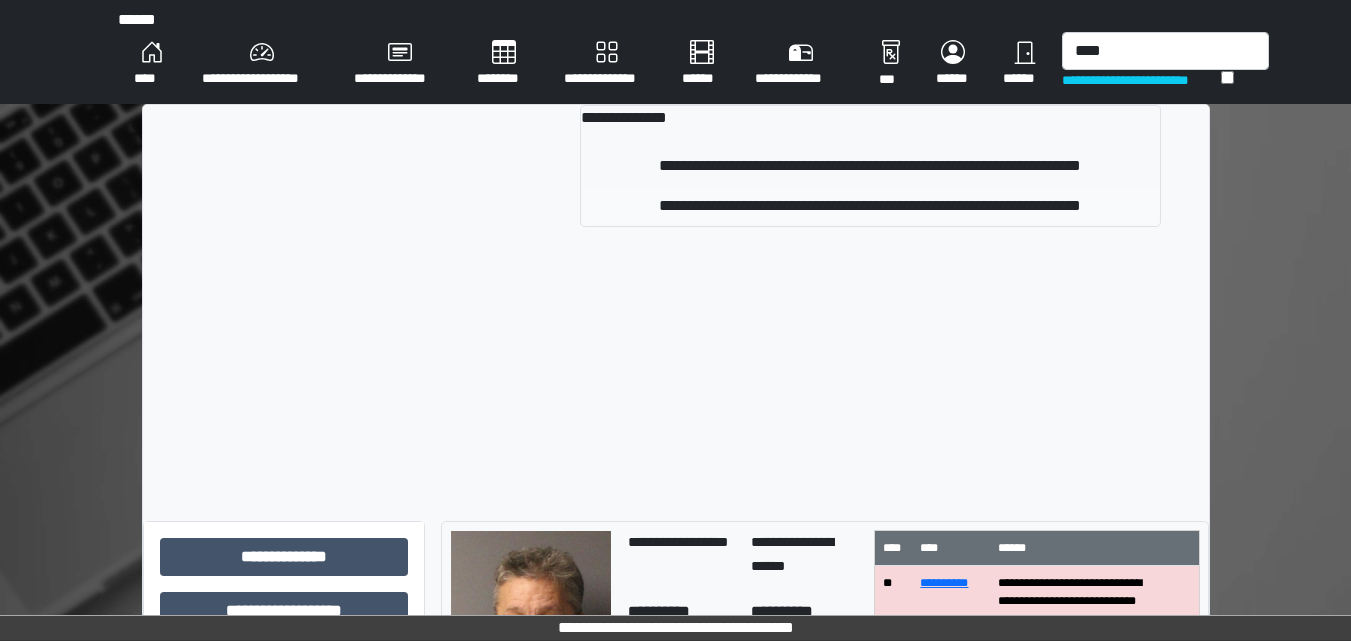 type 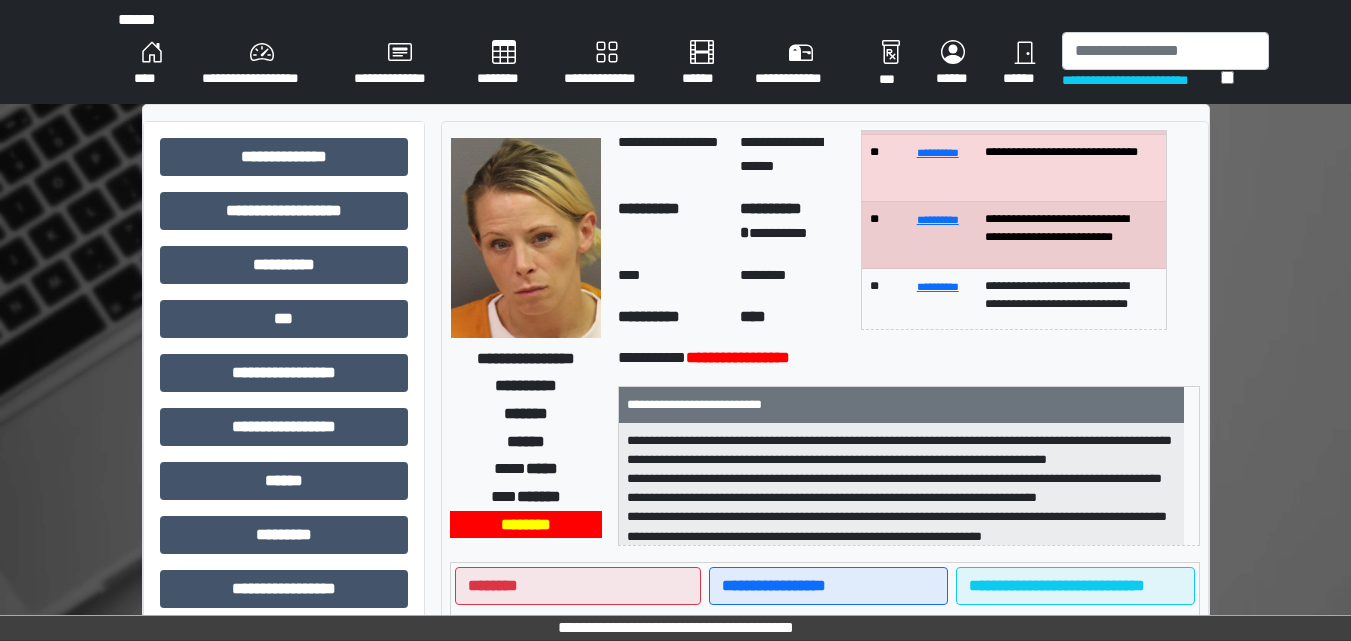 scroll, scrollTop: 200, scrollLeft: 0, axis: vertical 